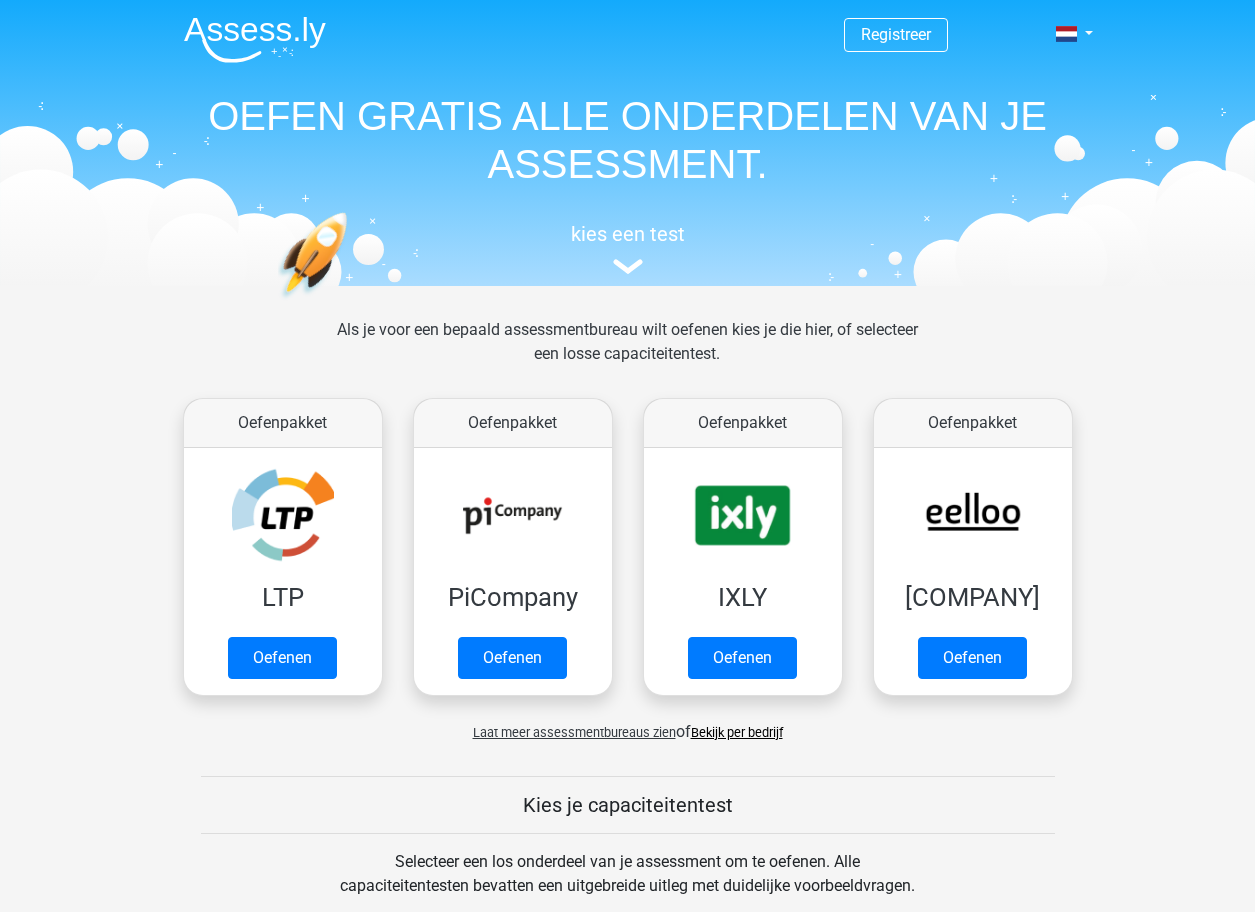 scroll, scrollTop: 0, scrollLeft: 0, axis: both 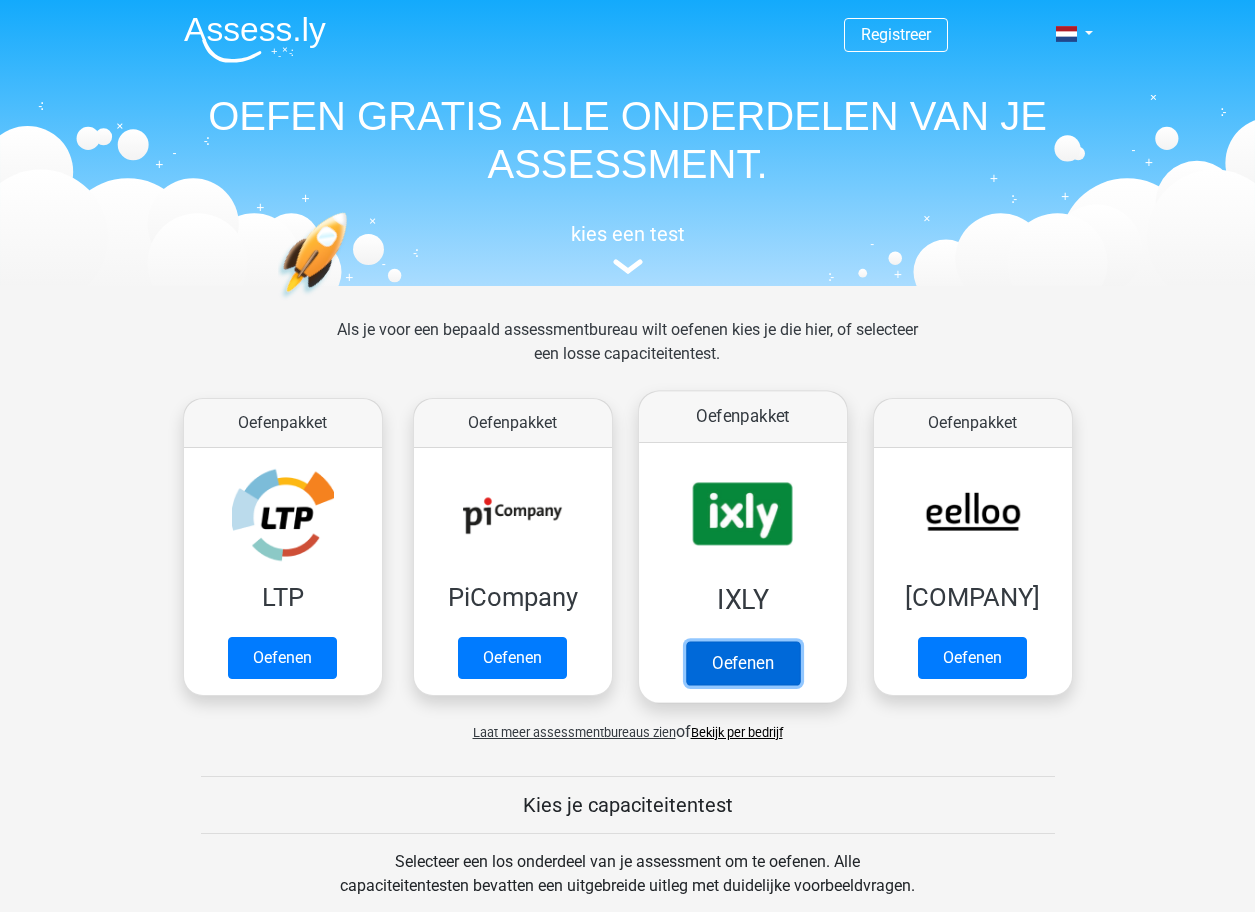 click on "Oefenen" at bounding box center [742, 663] 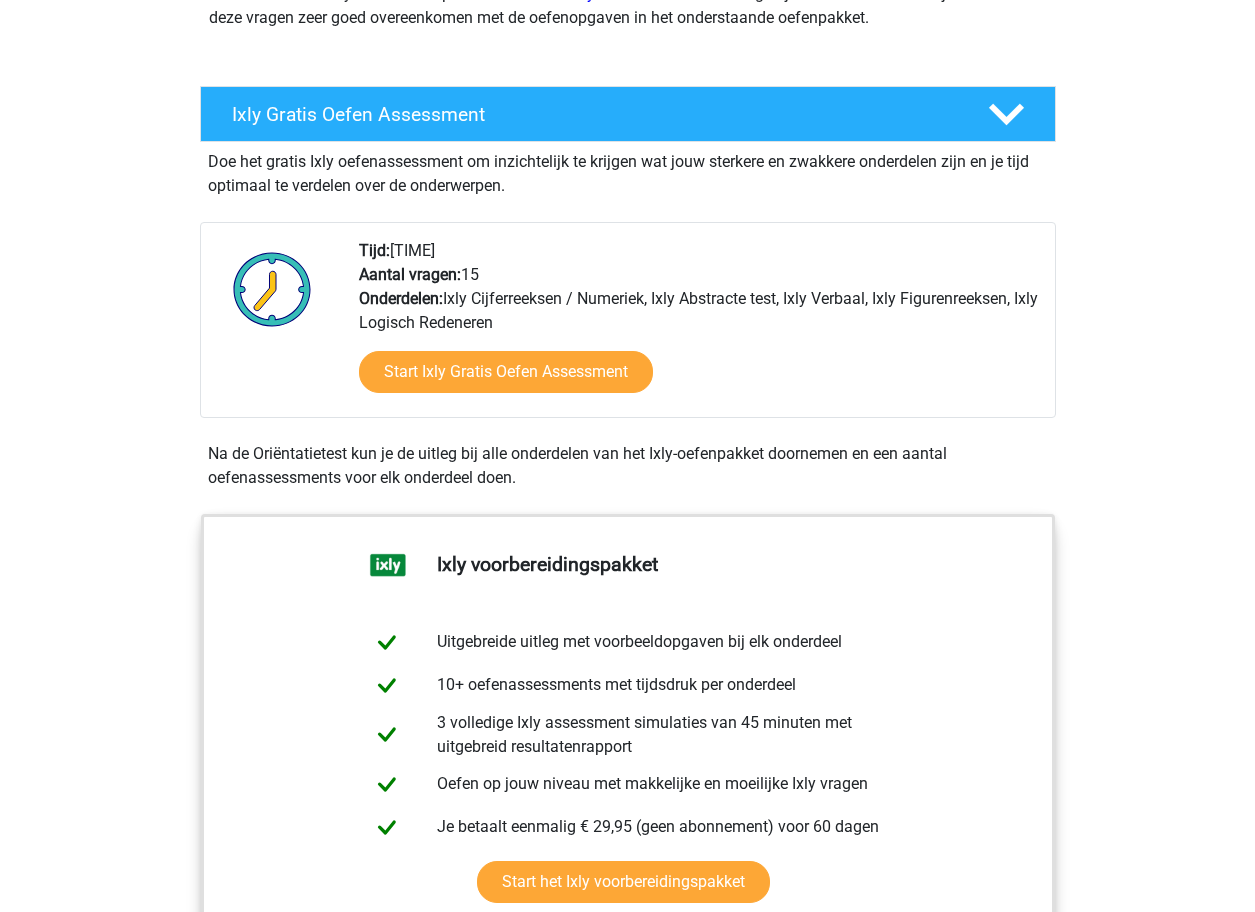 scroll, scrollTop: 300, scrollLeft: 0, axis: vertical 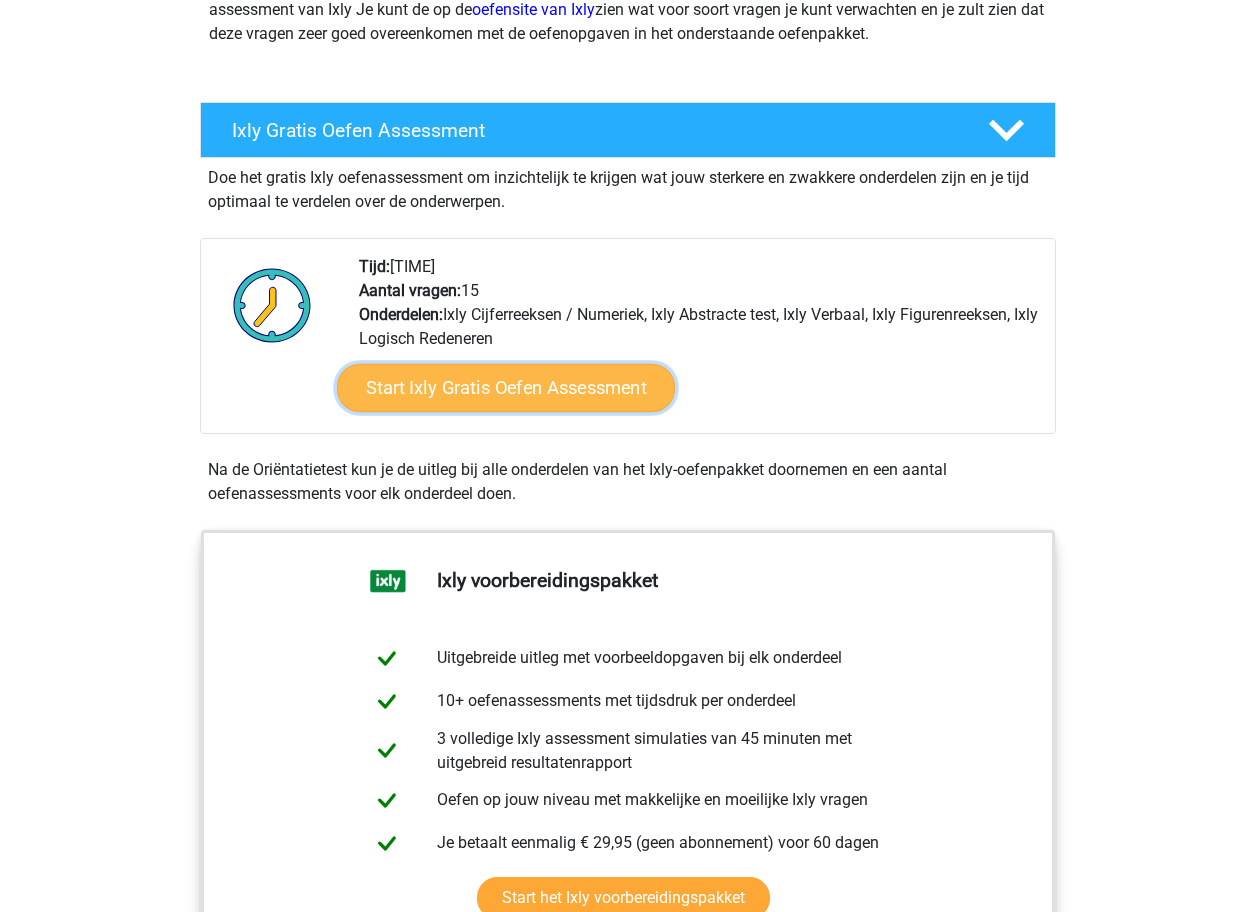 click on "Start Ixly Gratis Oefen Assessment" at bounding box center [505, 388] 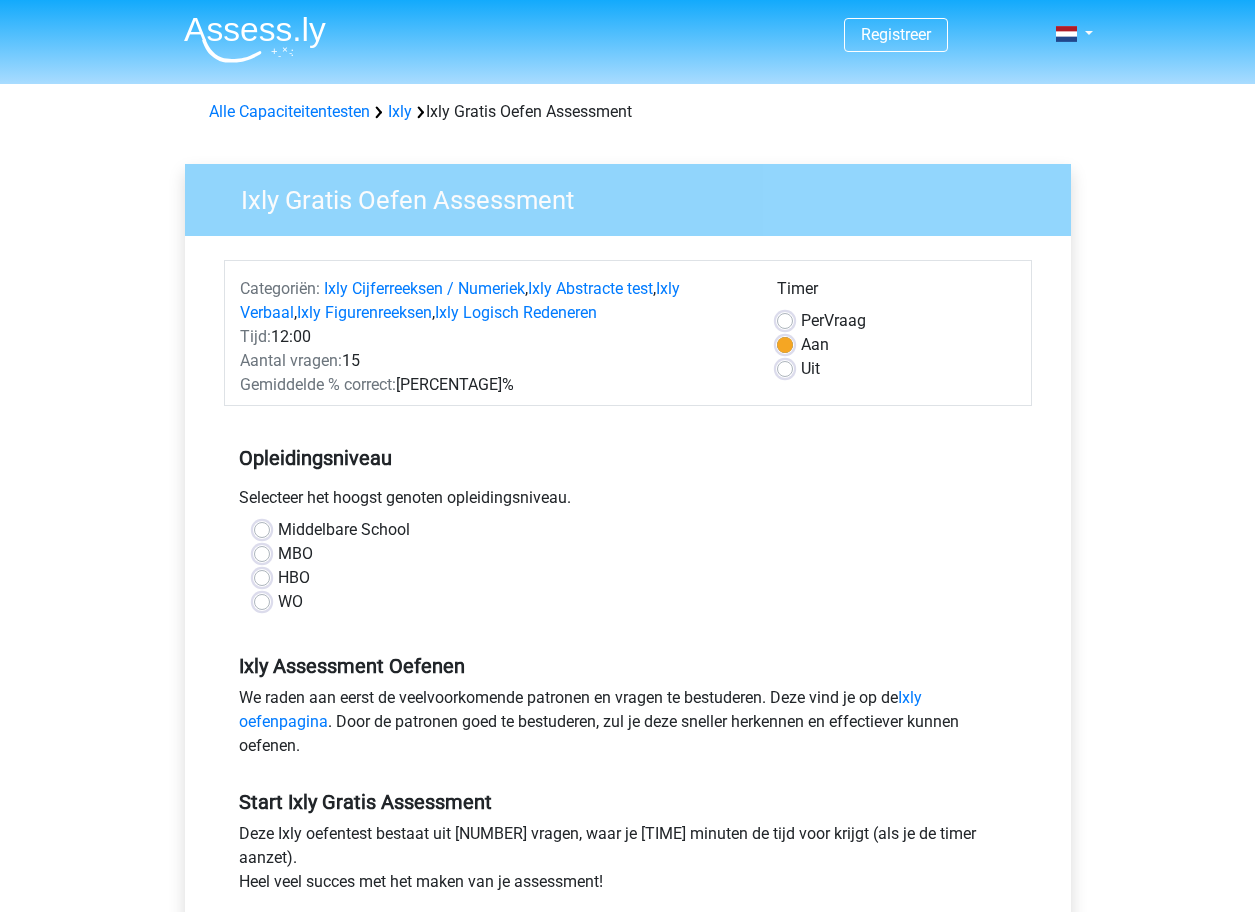 scroll, scrollTop: 0, scrollLeft: 0, axis: both 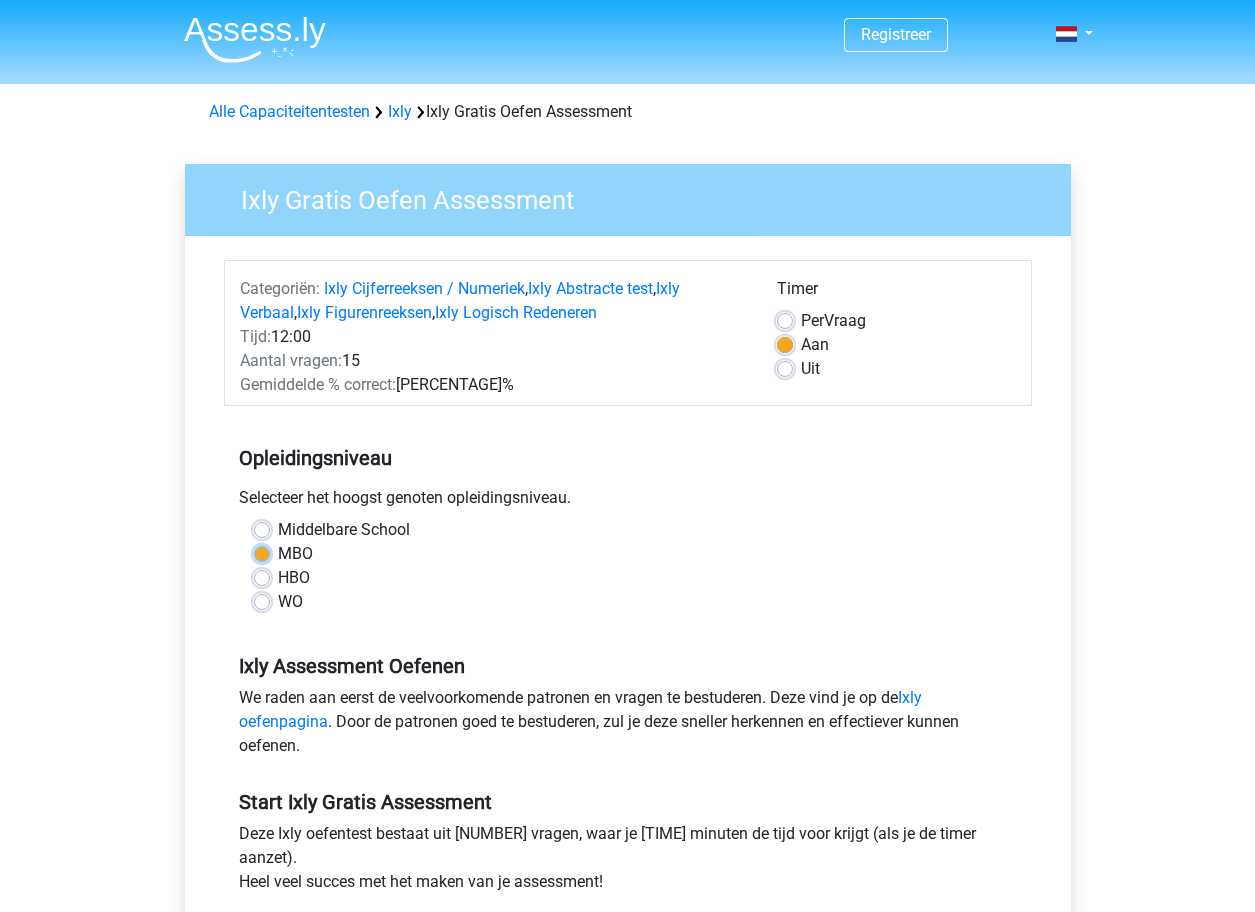 click on "MBO" at bounding box center (262, 552) 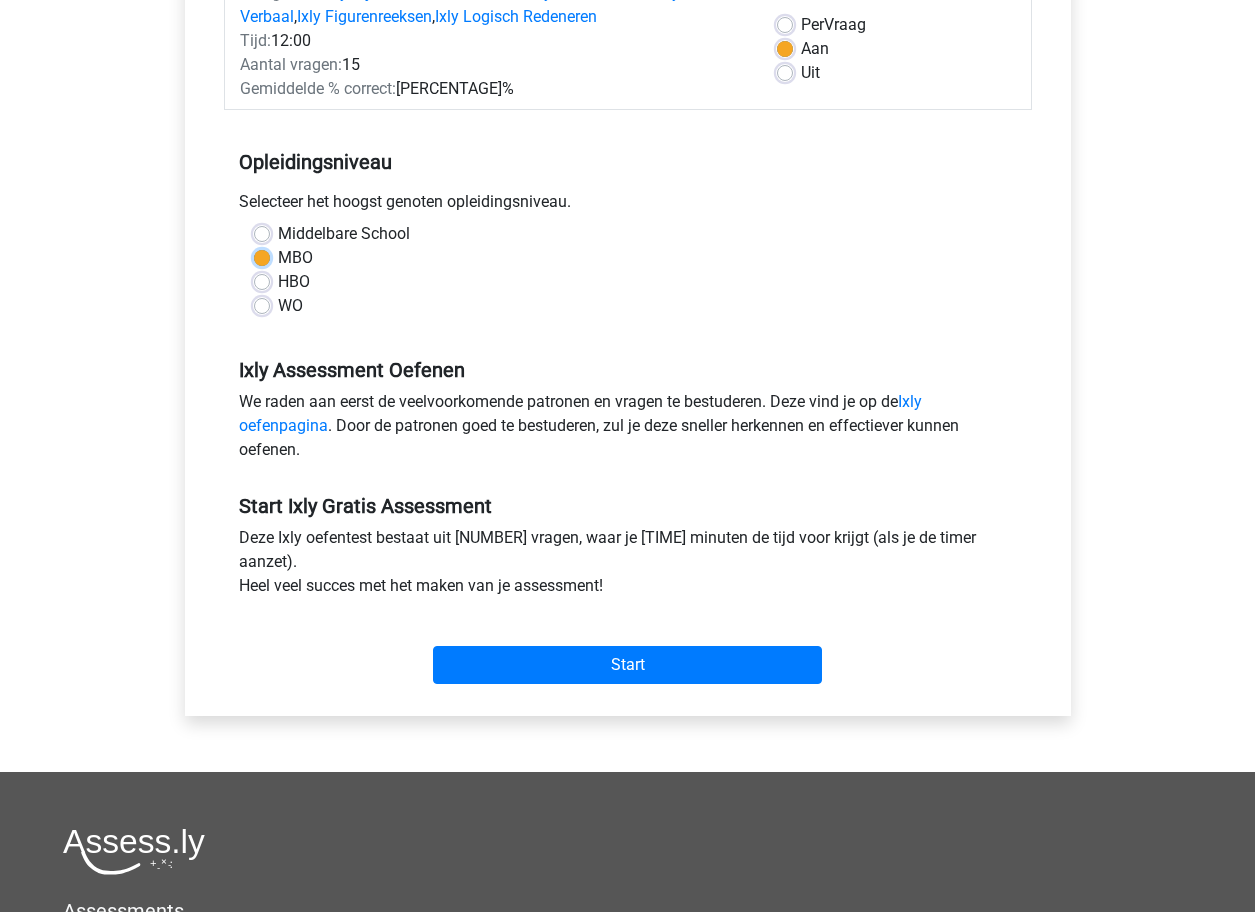 scroll, scrollTop: 300, scrollLeft: 0, axis: vertical 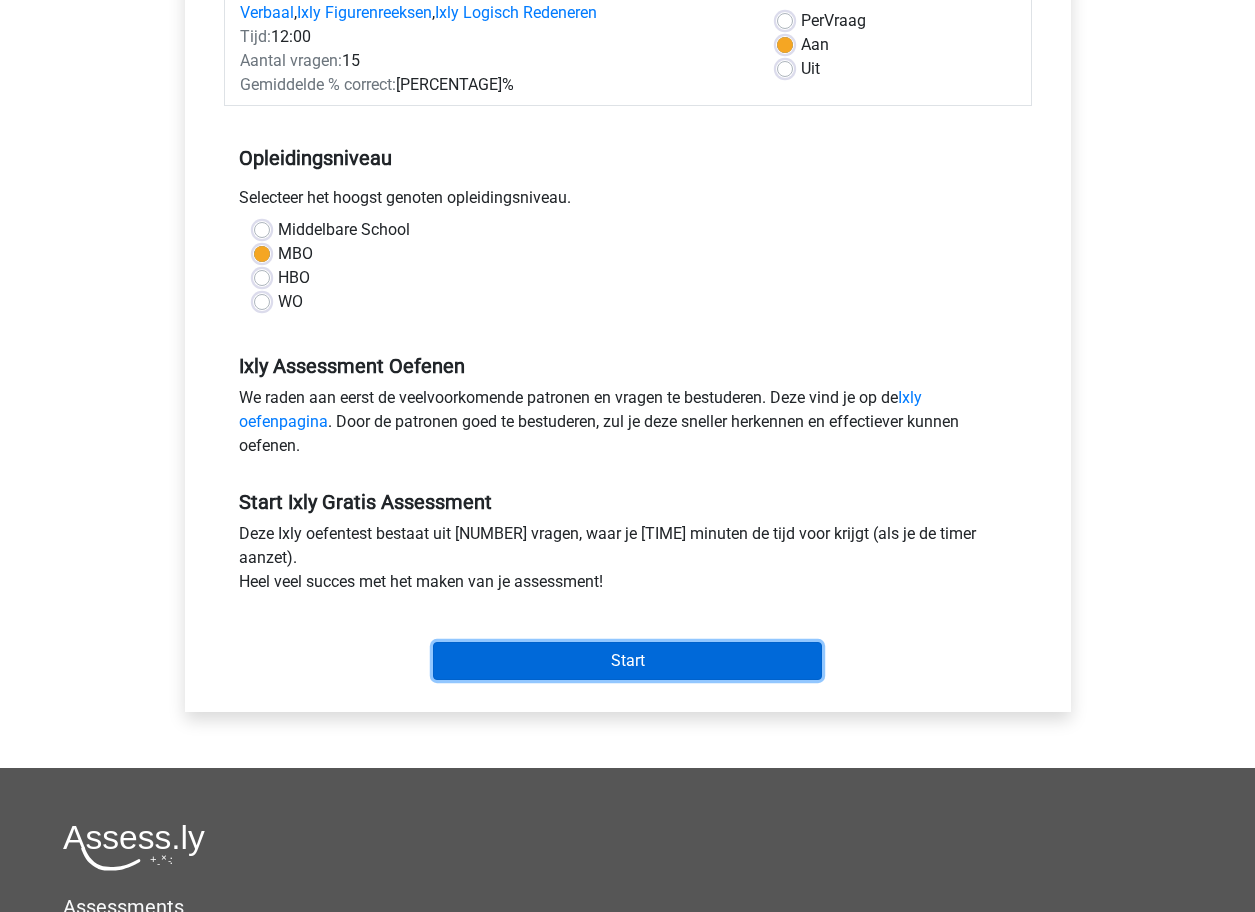 click on "Start" at bounding box center [627, 661] 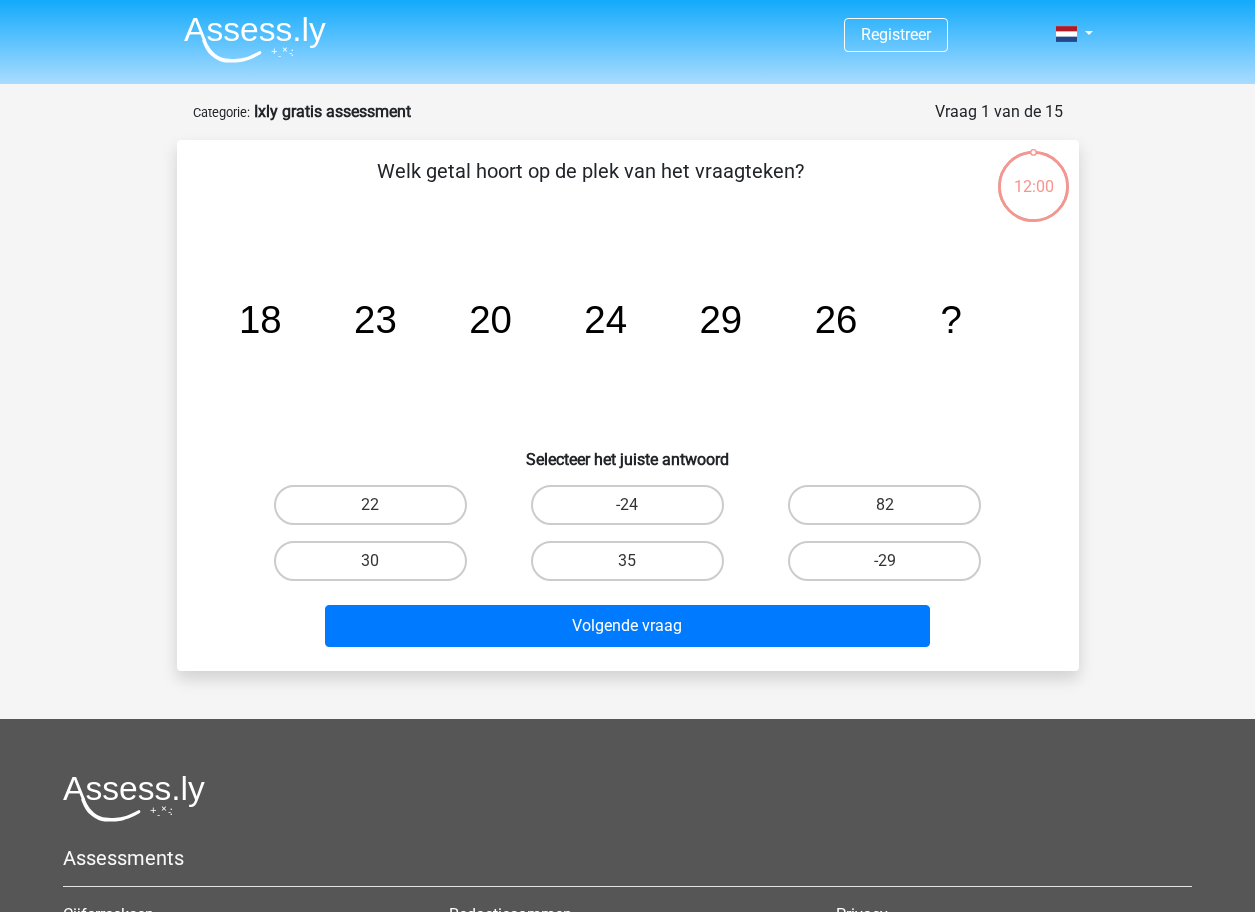 scroll, scrollTop: 0, scrollLeft: 0, axis: both 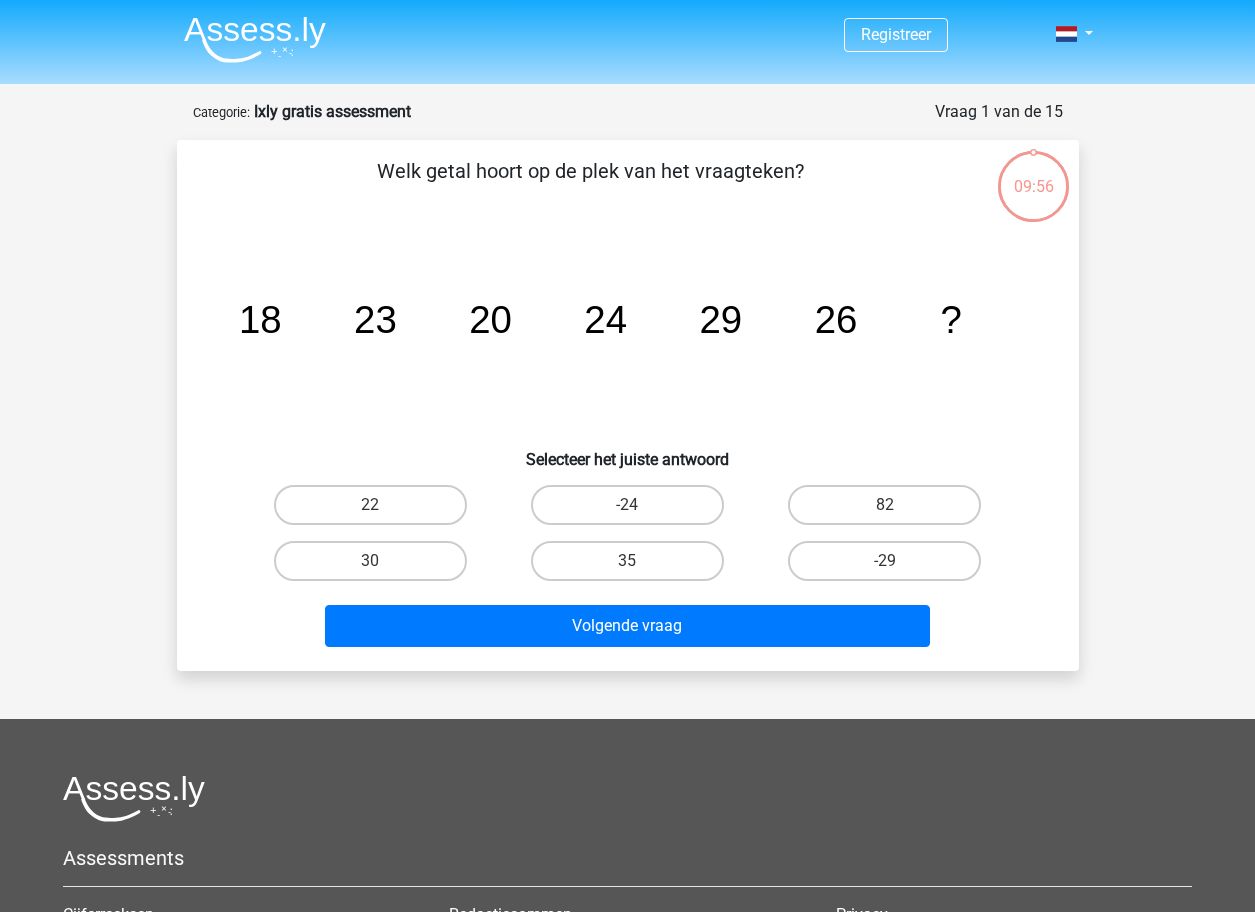 click on "30" at bounding box center (376, 567) 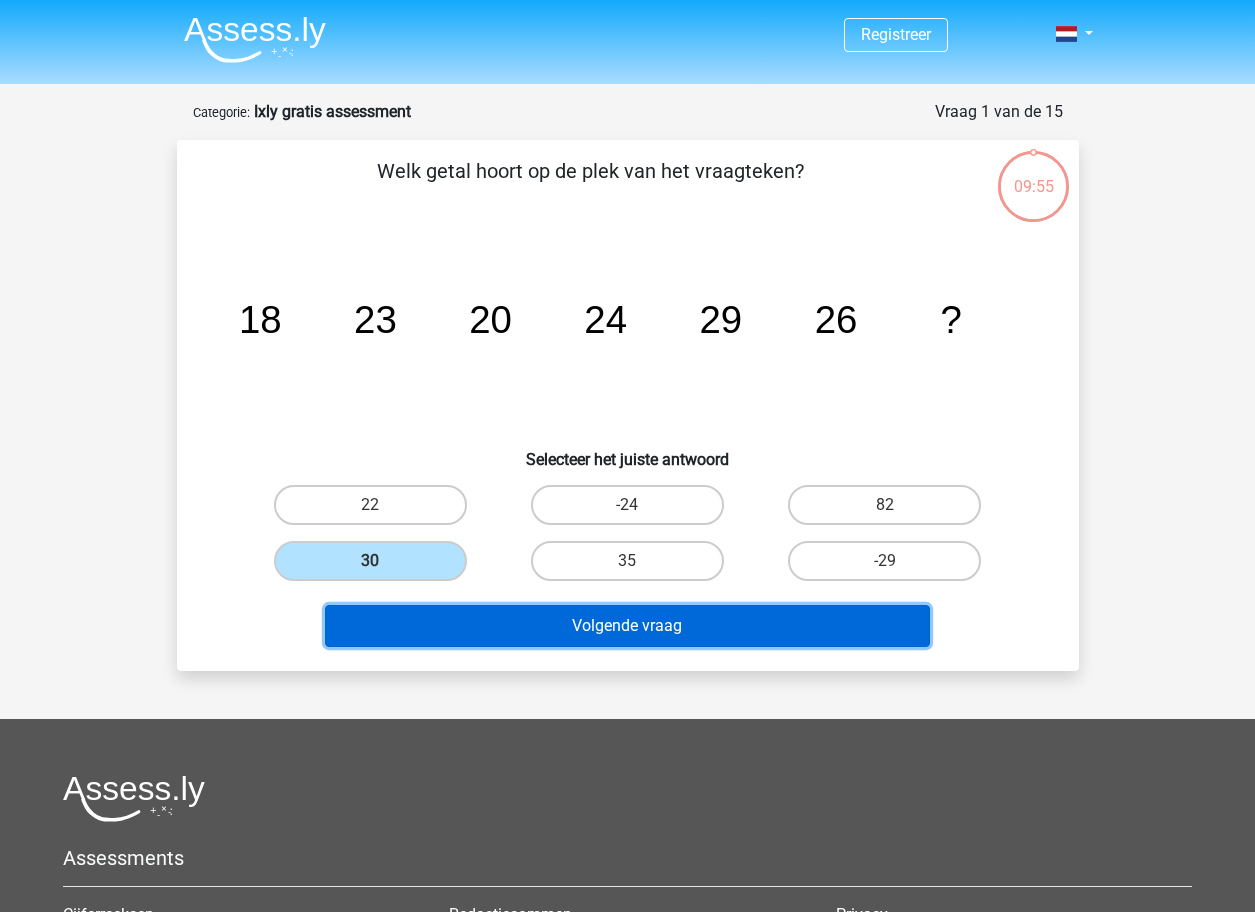 click on "Volgende vraag" at bounding box center (627, 626) 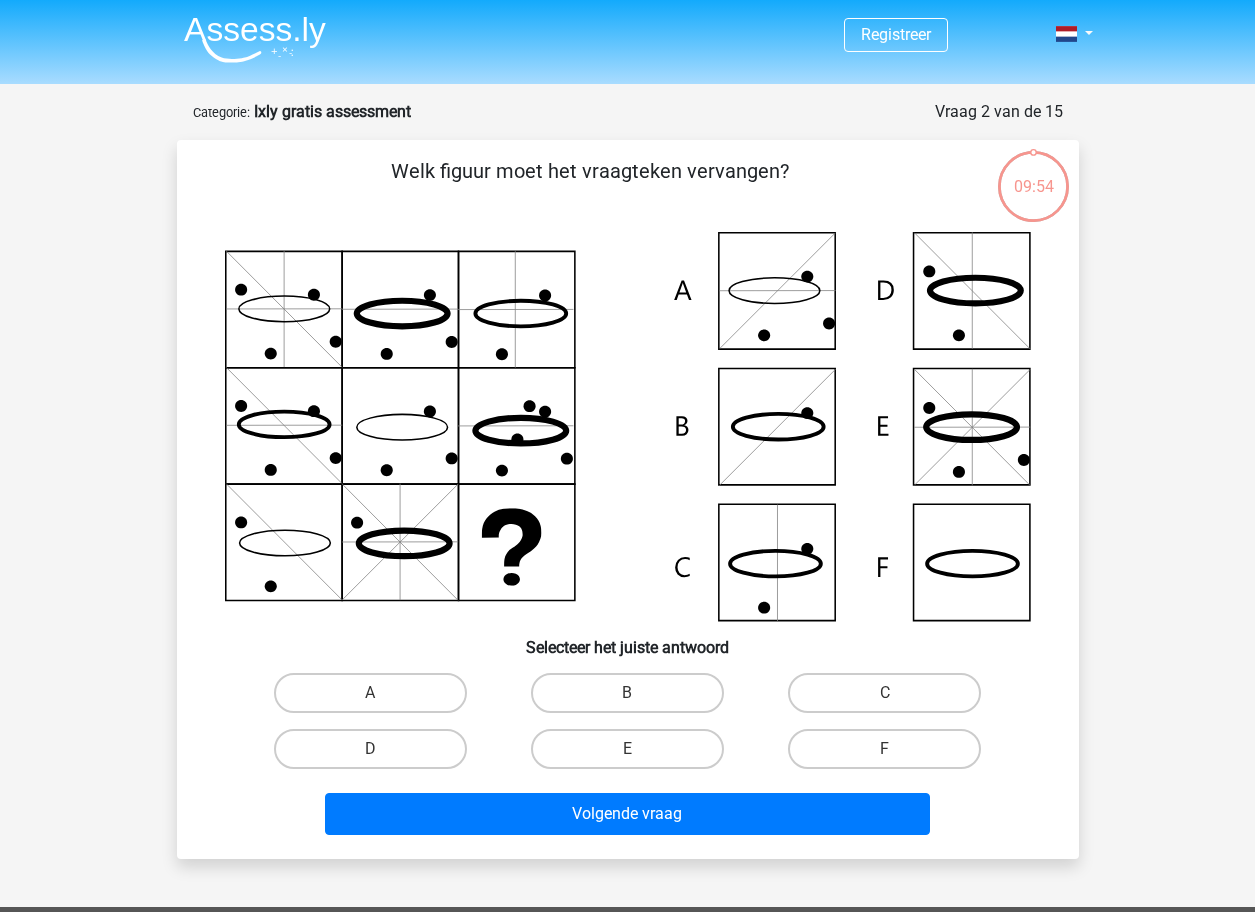 scroll, scrollTop: 100, scrollLeft: 0, axis: vertical 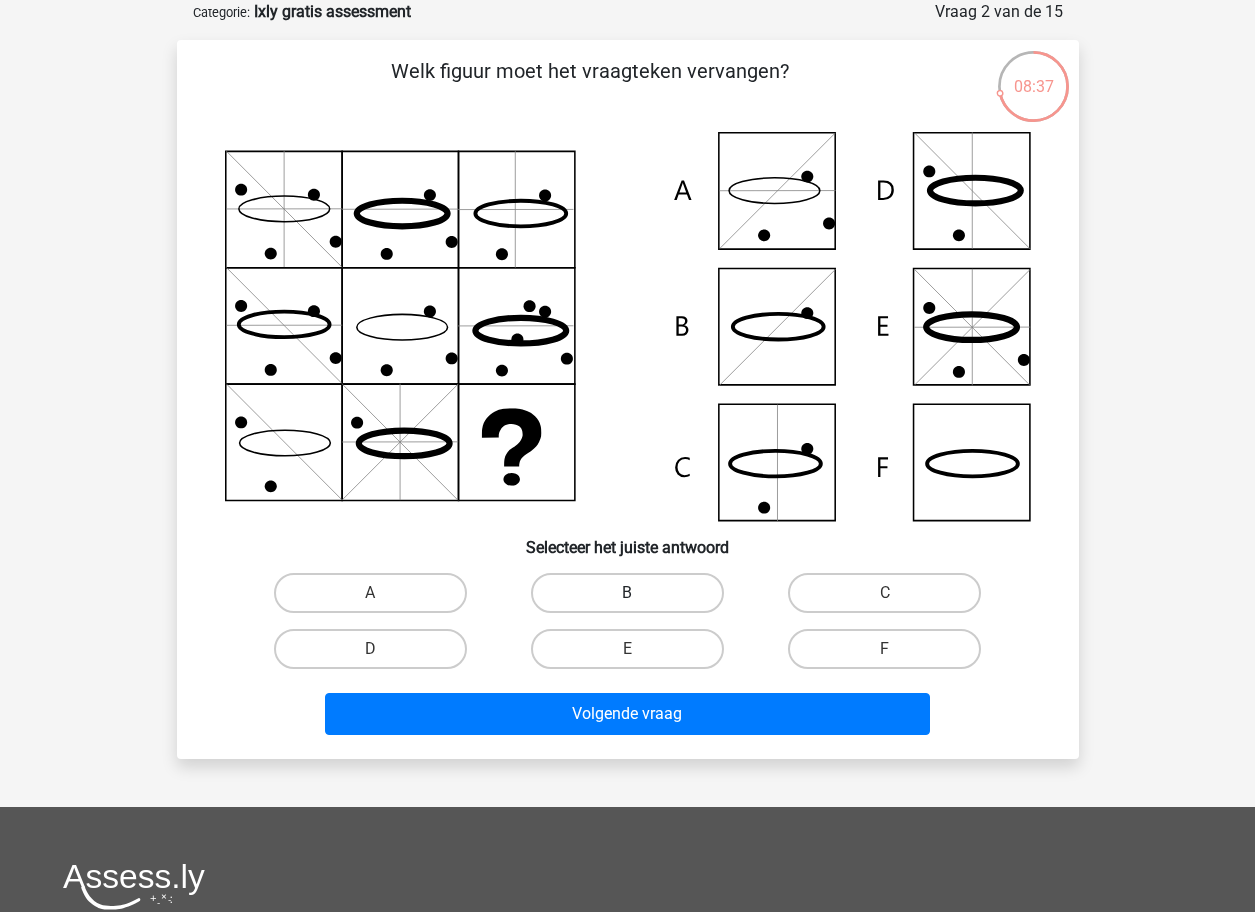 click on "B" at bounding box center (627, 593) 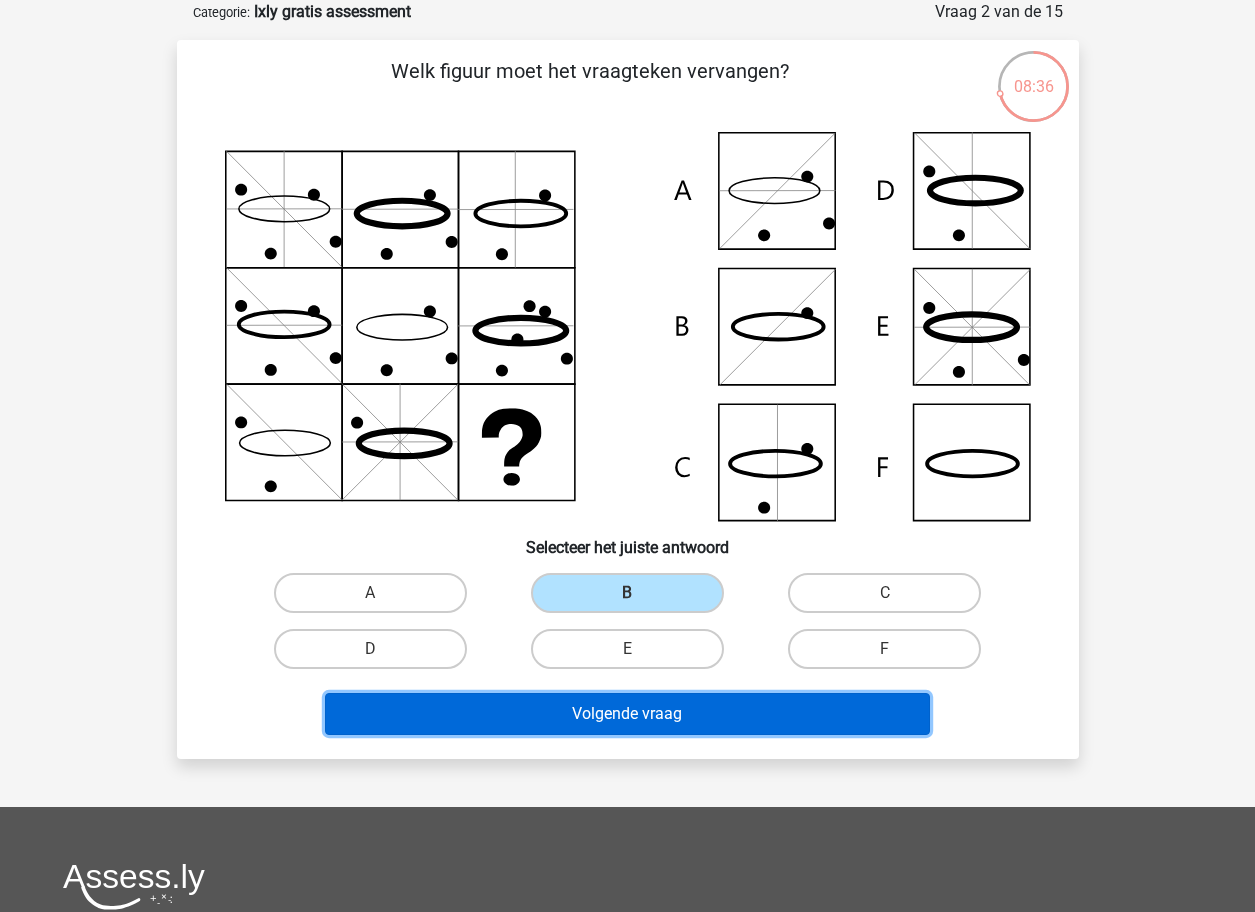 click on "Volgende vraag" at bounding box center [627, 714] 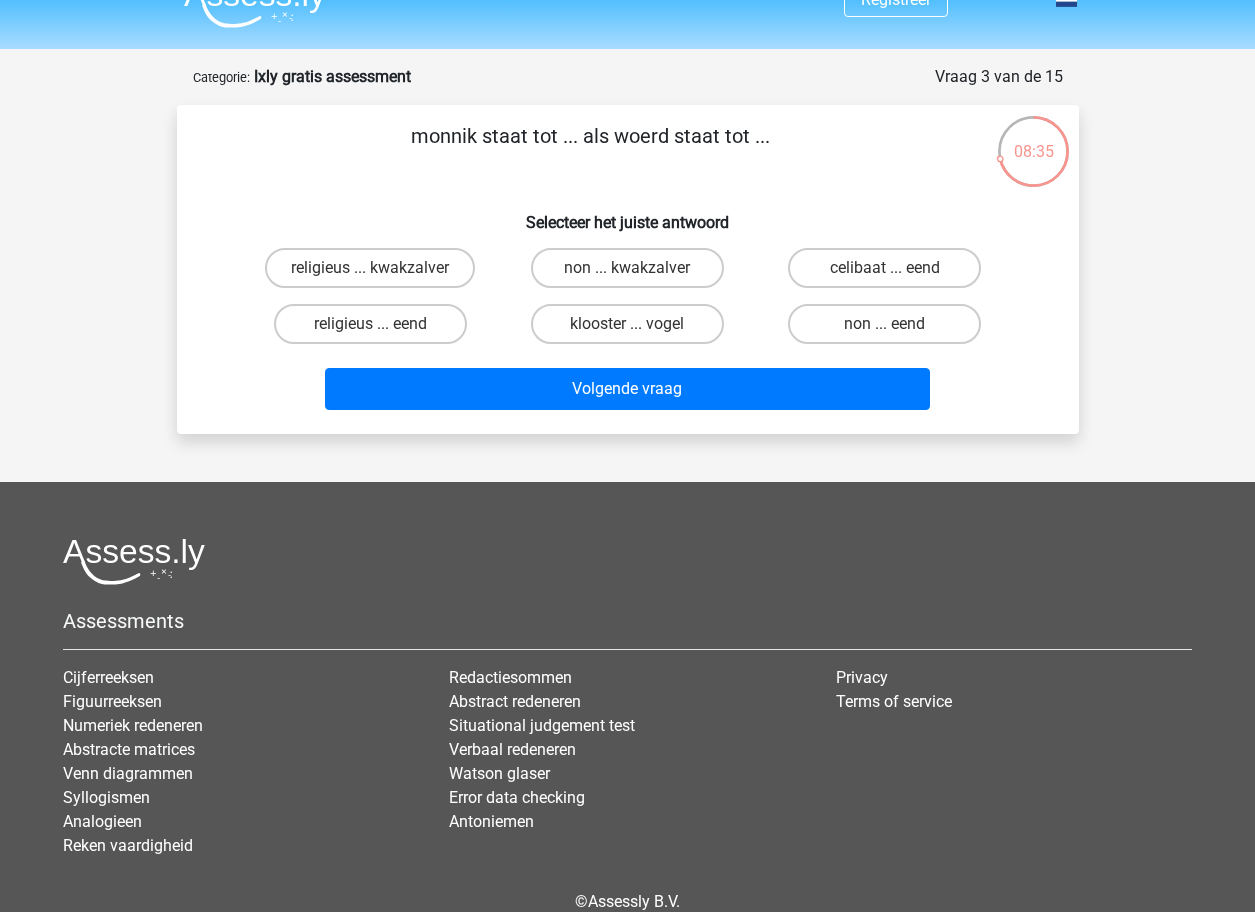 scroll, scrollTop: 0, scrollLeft: 0, axis: both 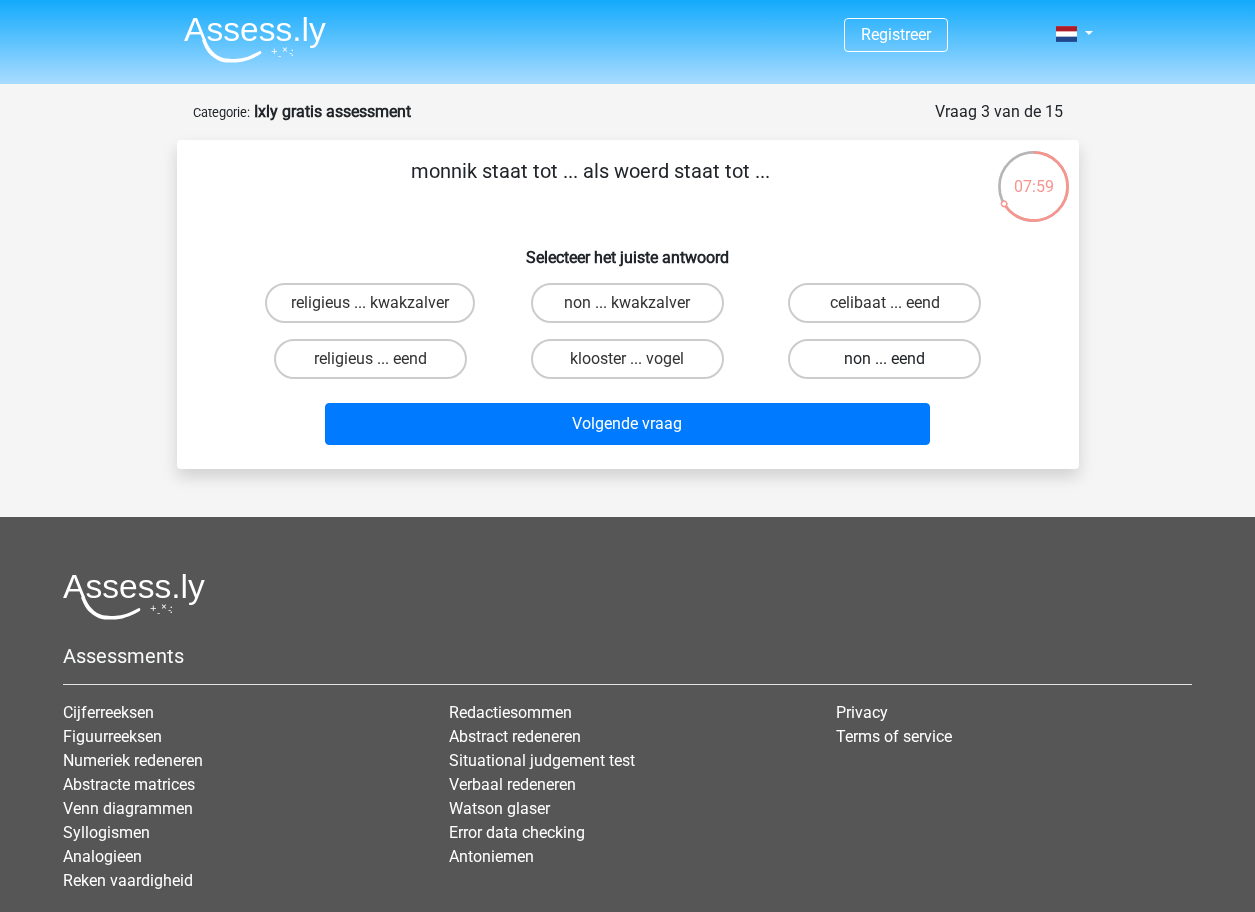 click on "non ... eend" at bounding box center (884, 359) 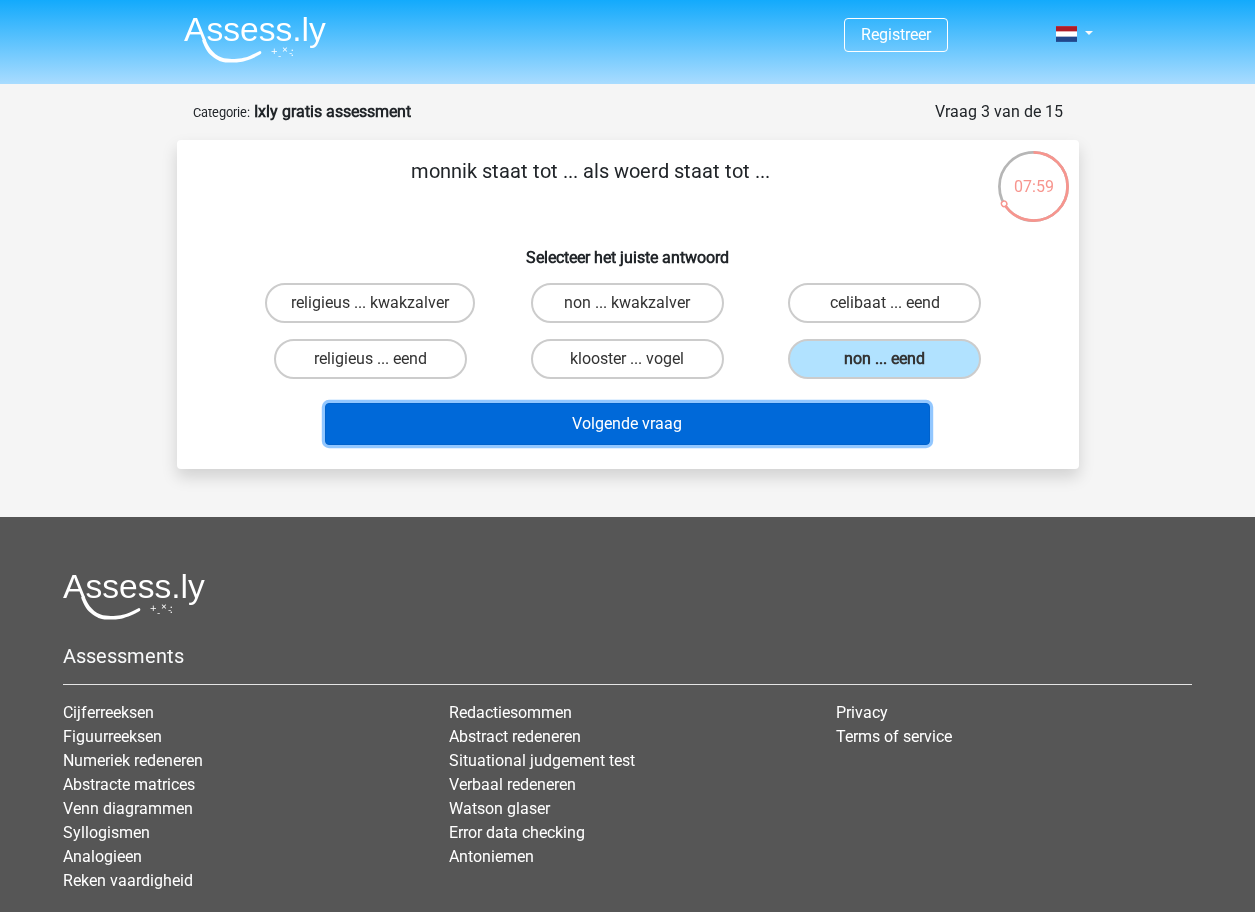 click on "Volgende vraag" at bounding box center (627, 424) 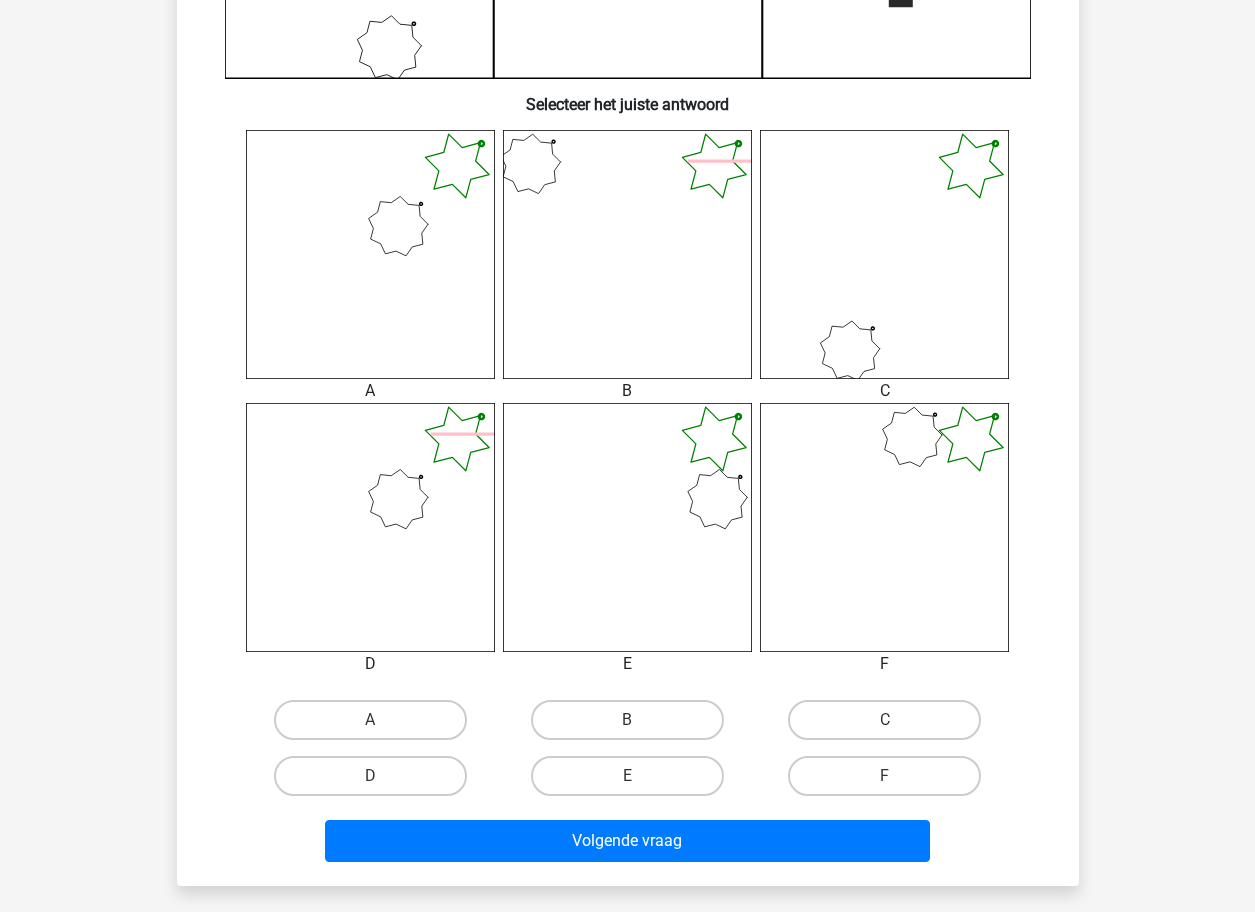 scroll, scrollTop: 700, scrollLeft: 0, axis: vertical 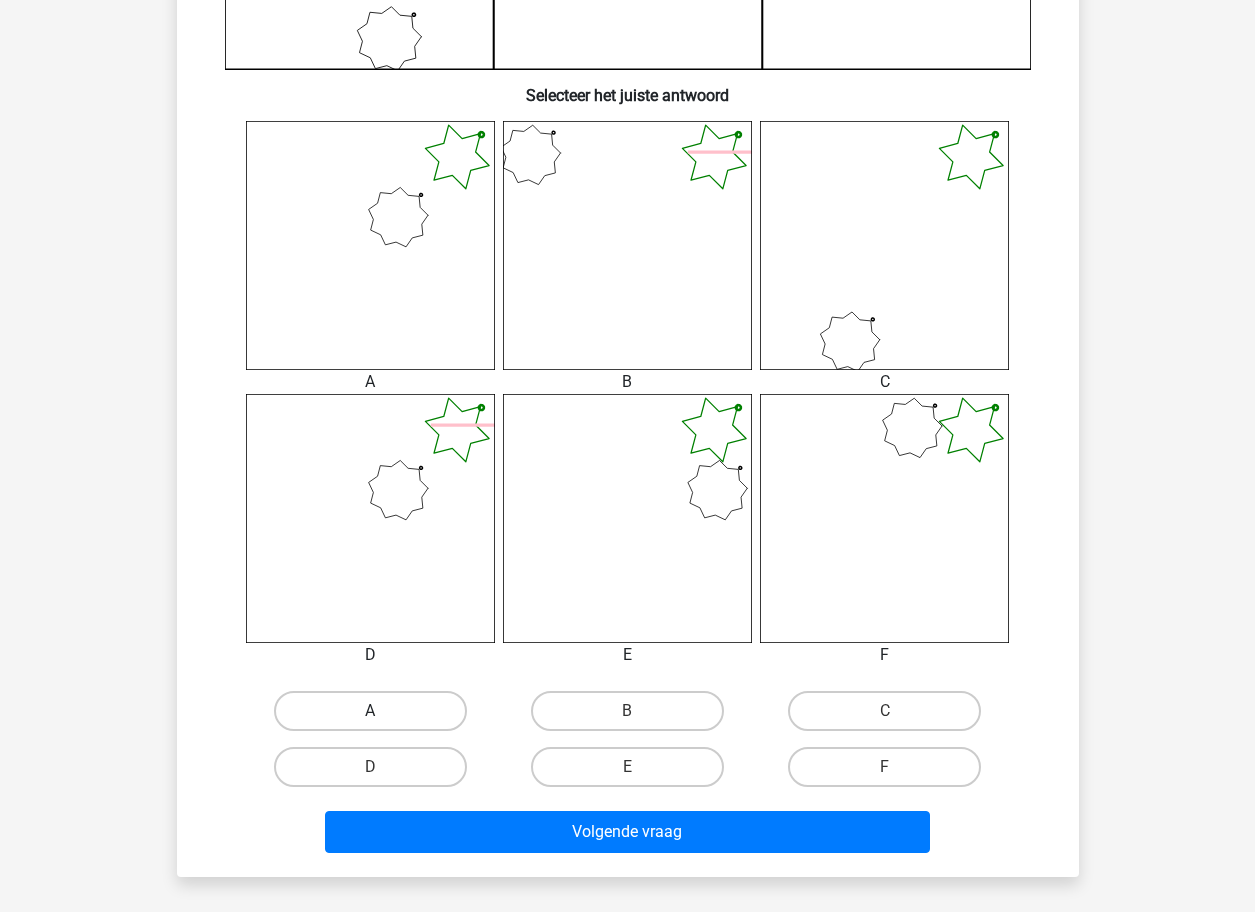 click on "A" at bounding box center [370, 711] 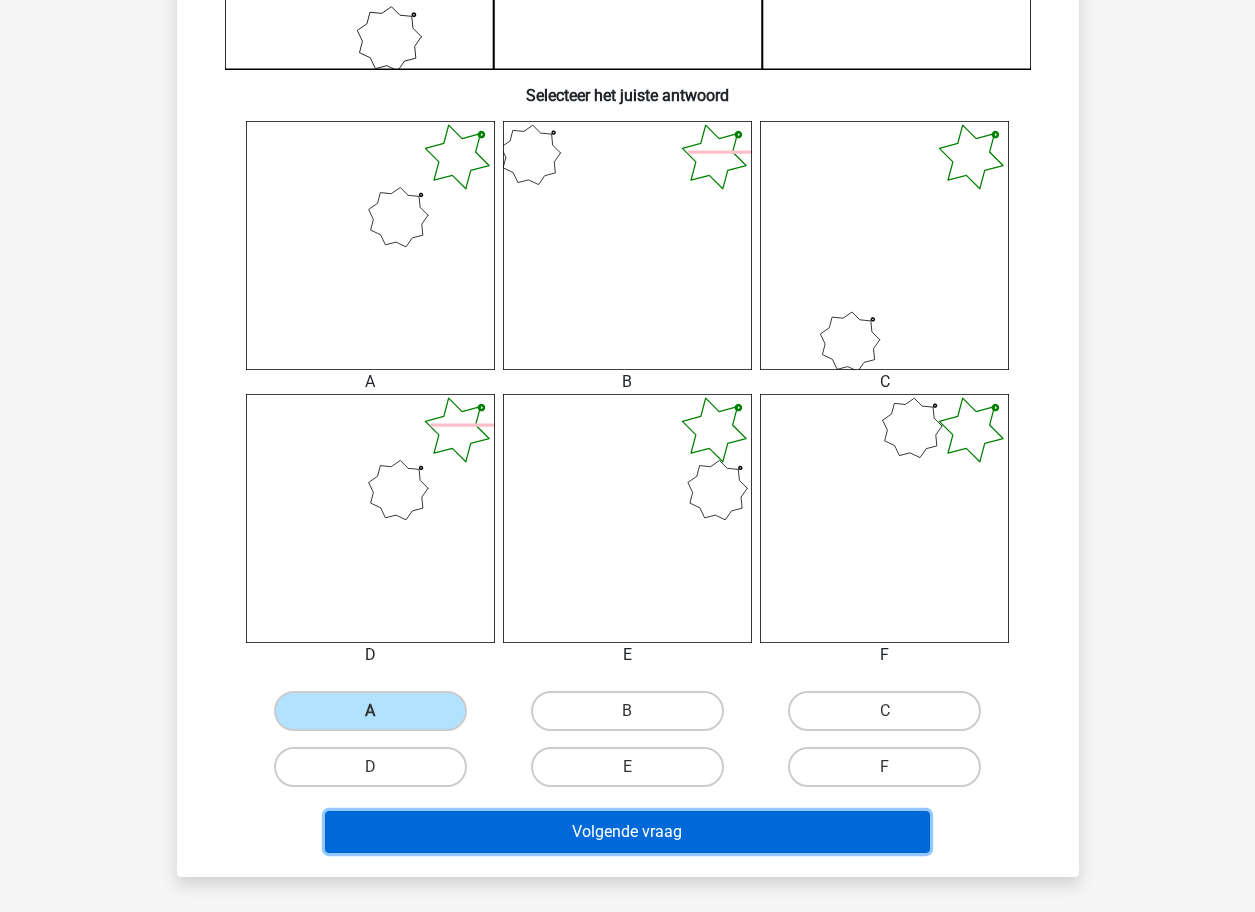 click on "Volgende vraag" at bounding box center (627, 832) 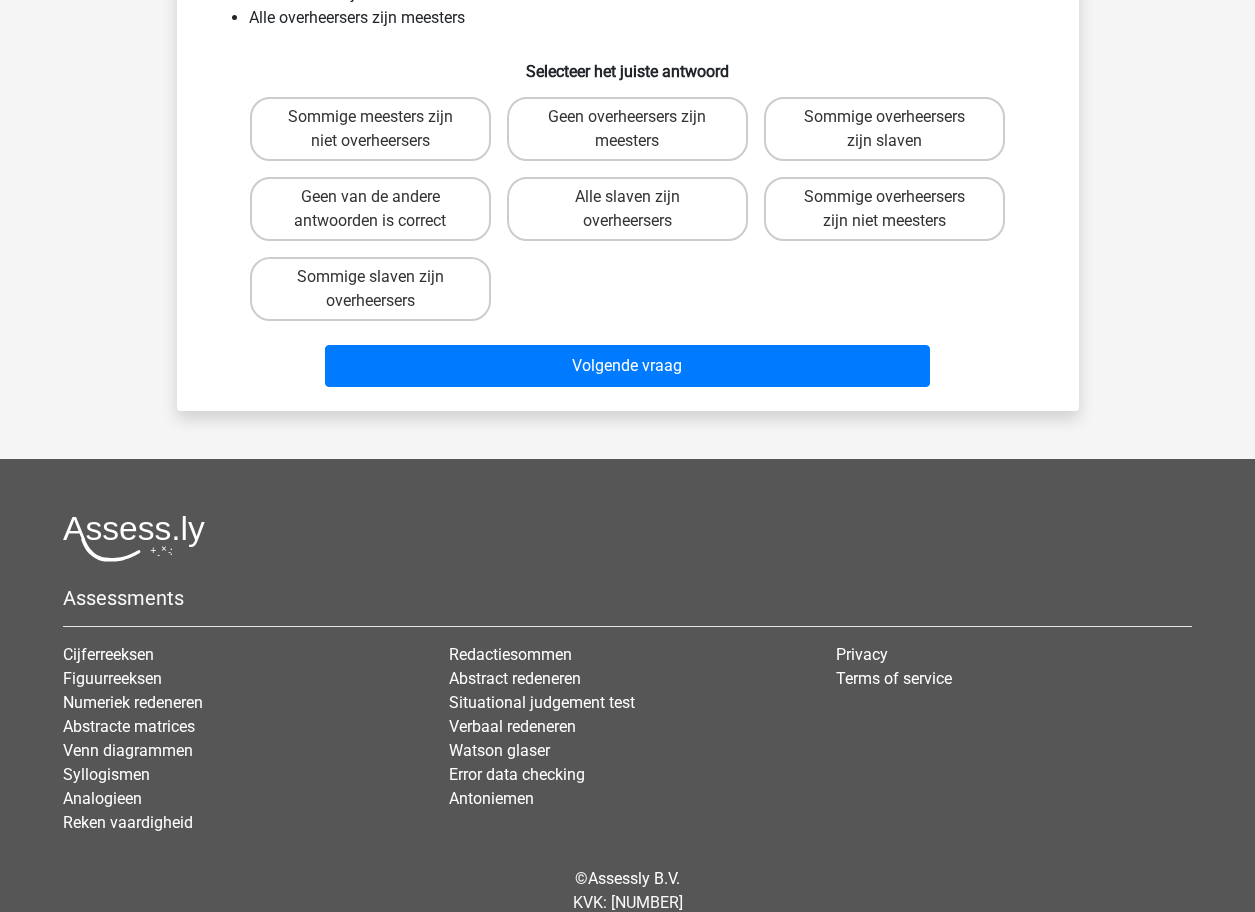 scroll, scrollTop: 100, scrollLeft: 0, axis: vertical 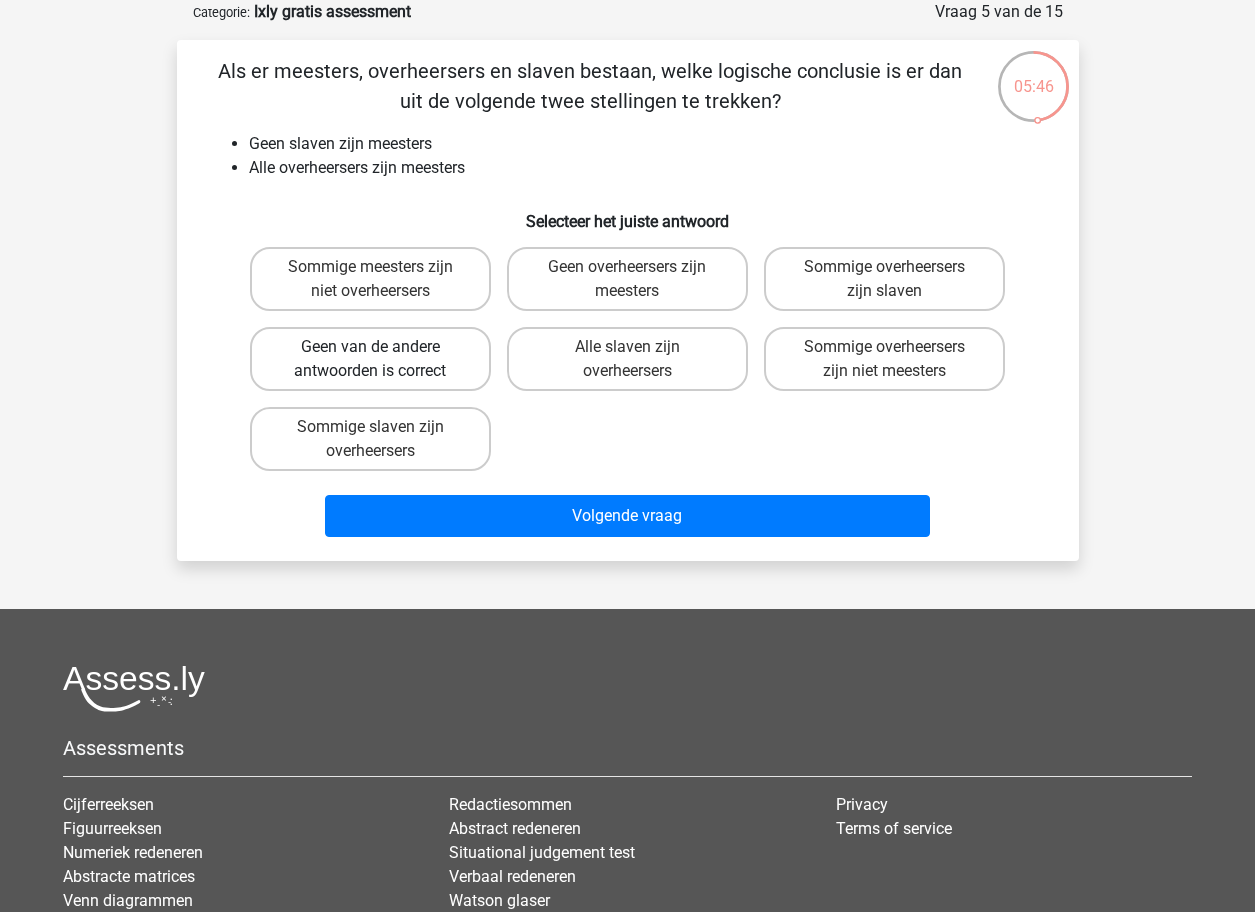click on "Geen van de andere antwoorden is correct" at bounding box center (370, 359) 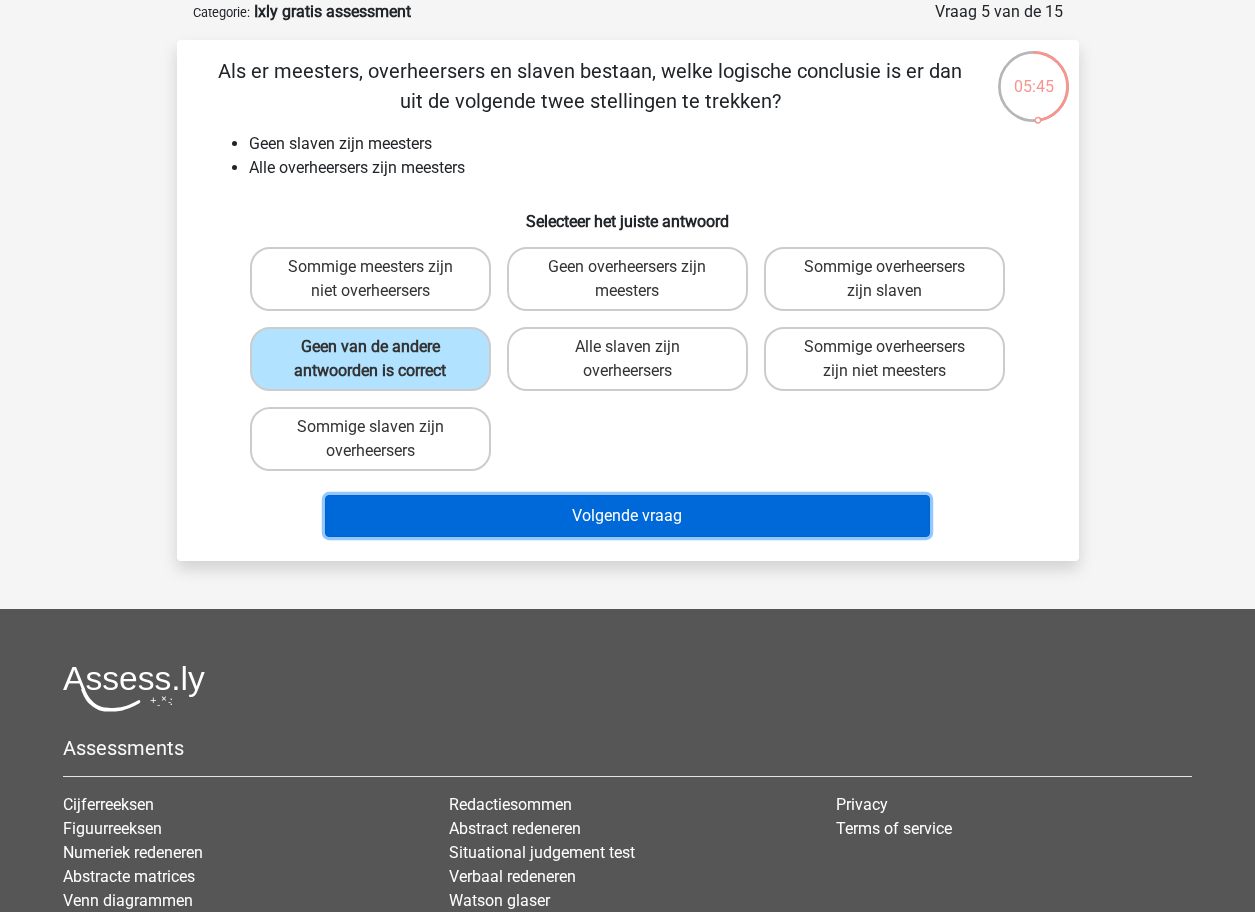 click on "Volgende vraag" at bounding box center (627, 516) 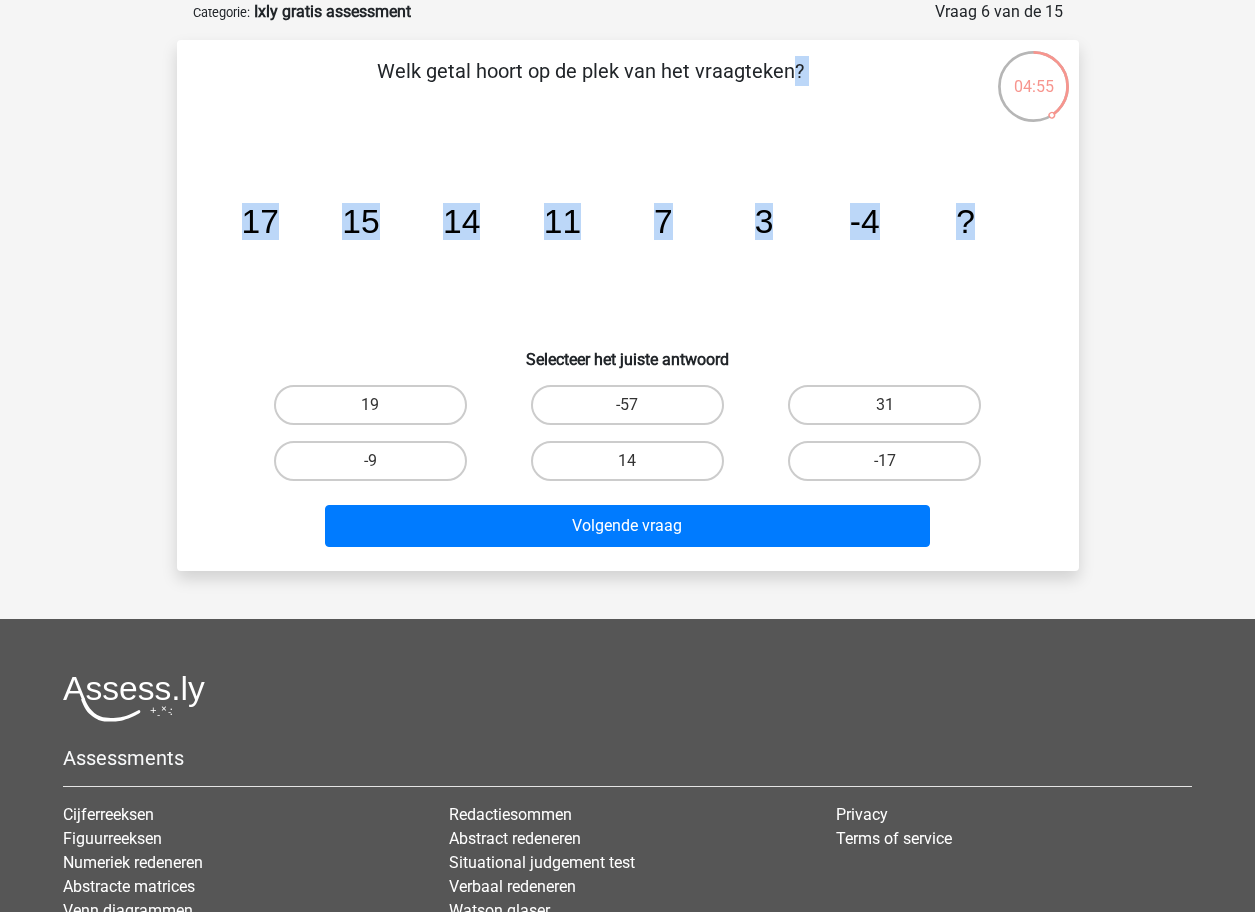 drag, startPoint x: 979, startPoint y: 220, endPoint x: 242, endPoint y: 69, distance: 752.30975 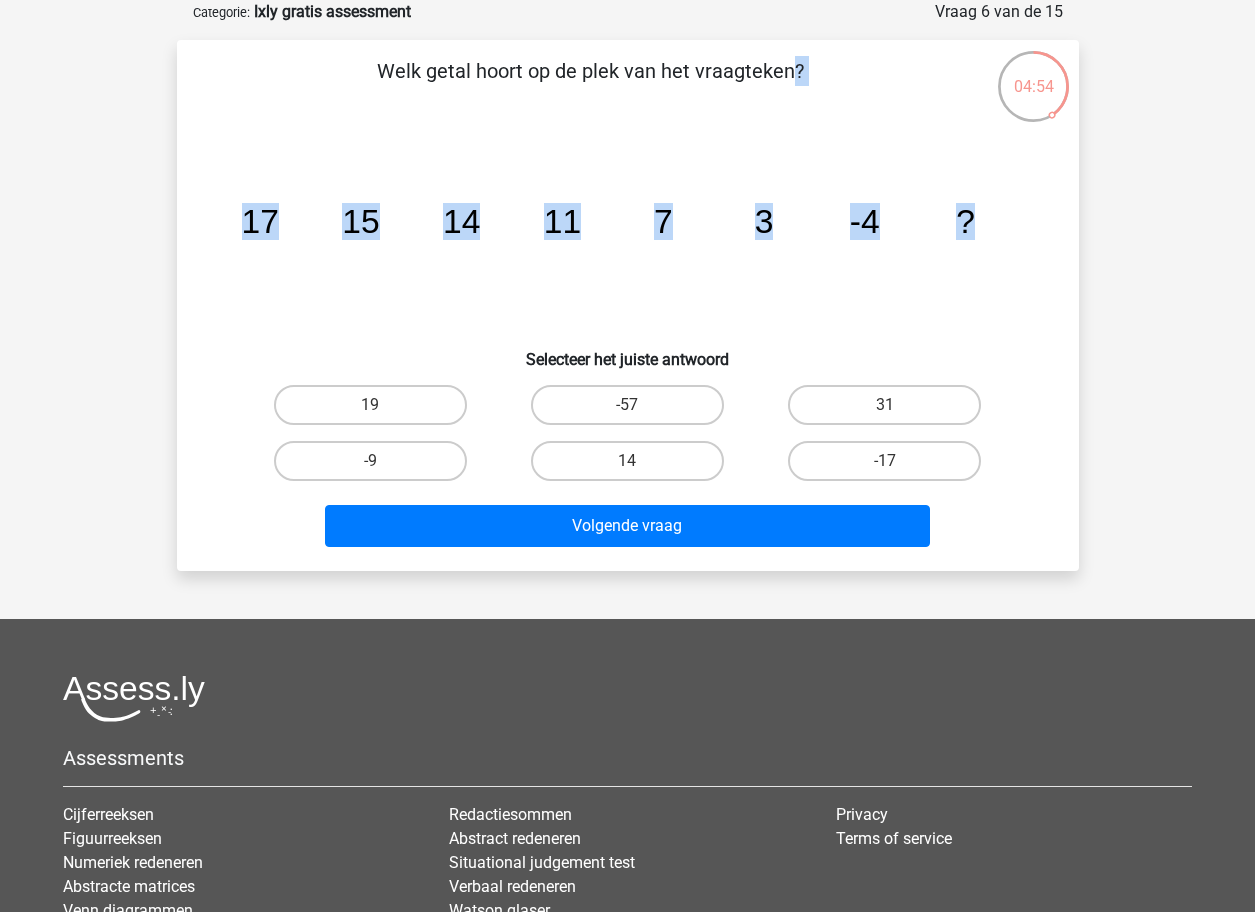 copy on "Welk getal hoort op de plek van het vraagteken?
image/svg+xml
17
15
14
11
7
3
-4
?" 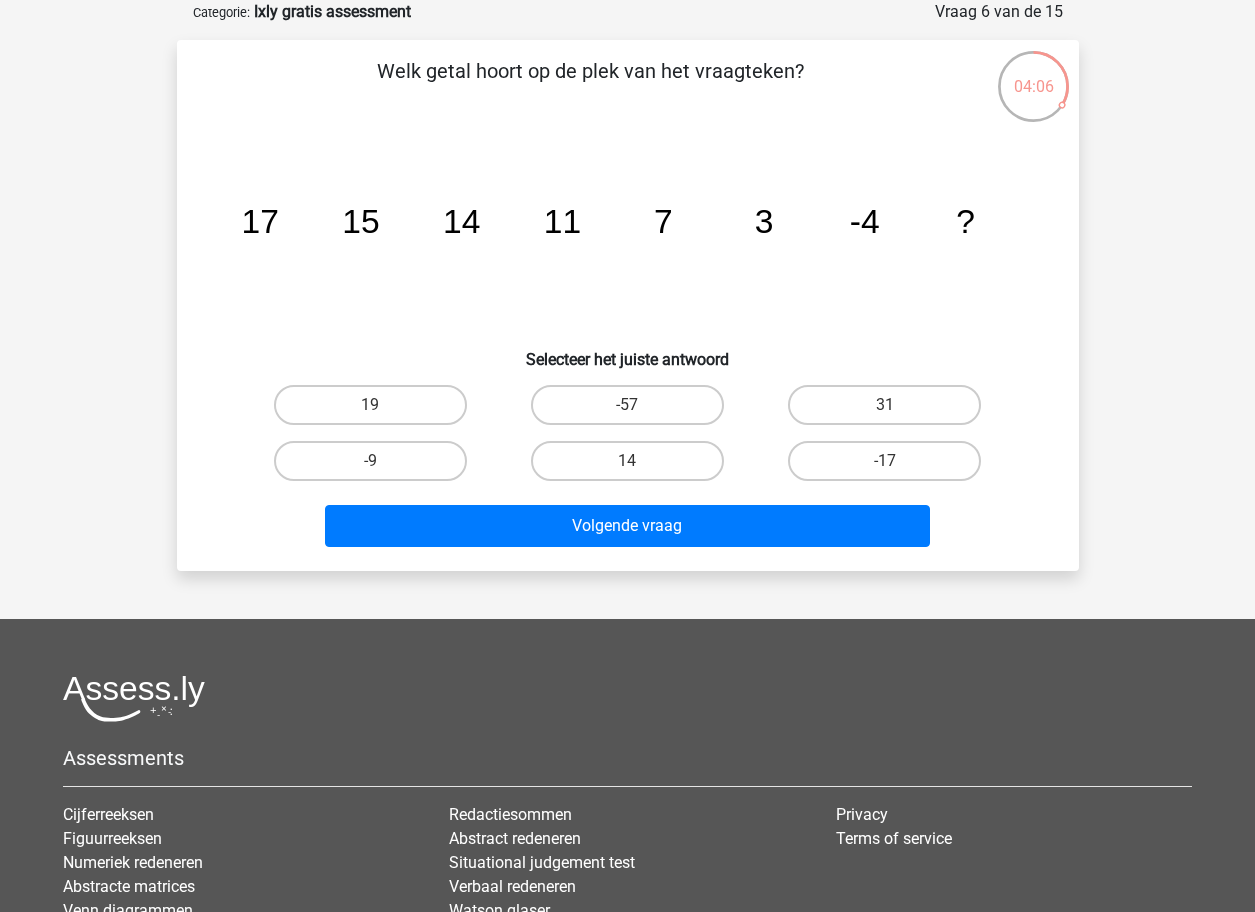 click on "19
-57
31
-9
14" at bounding box center (628, 433) 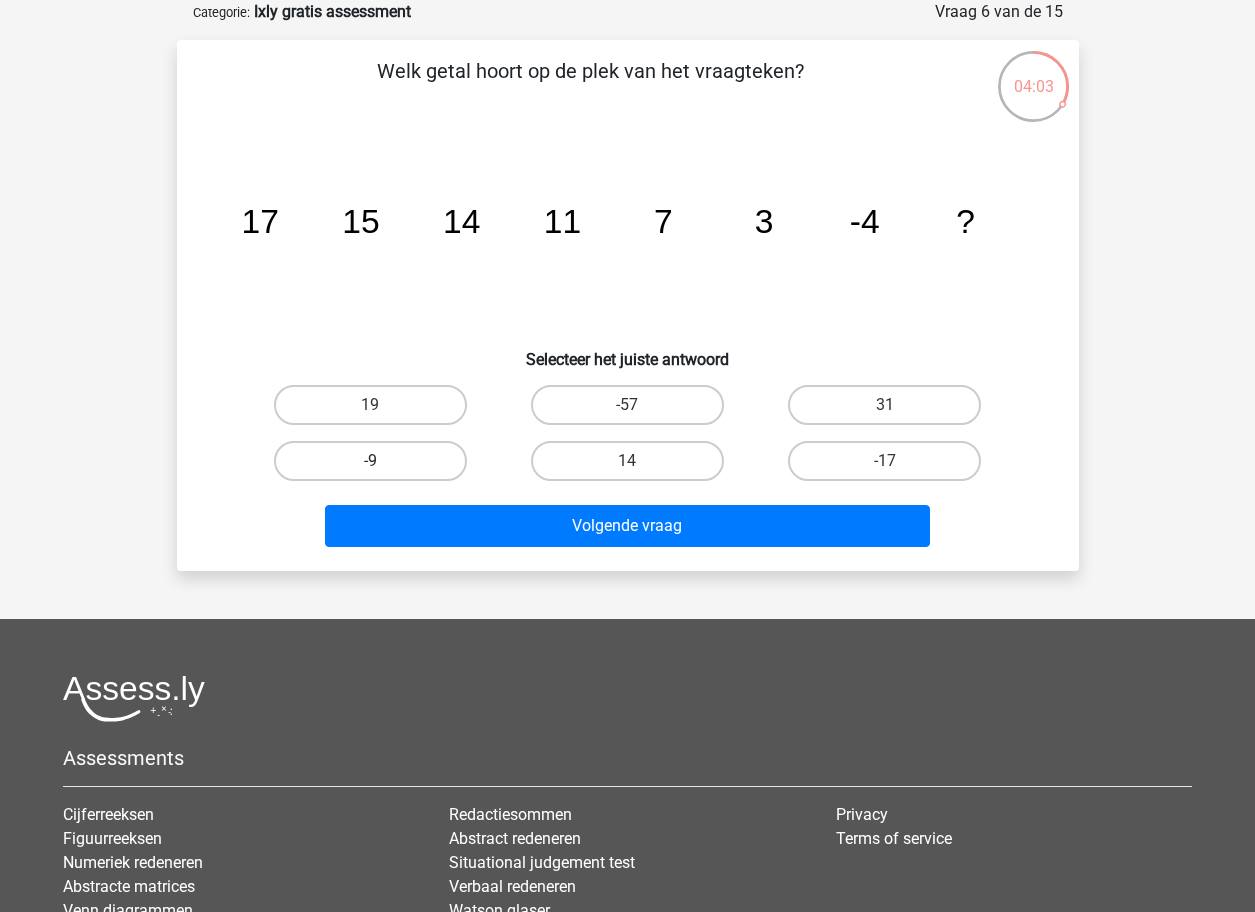 drag, startPoint x: 382, startPoint y: 459, endPoint x: 396, endPoint y: 460, distance: 14.035668 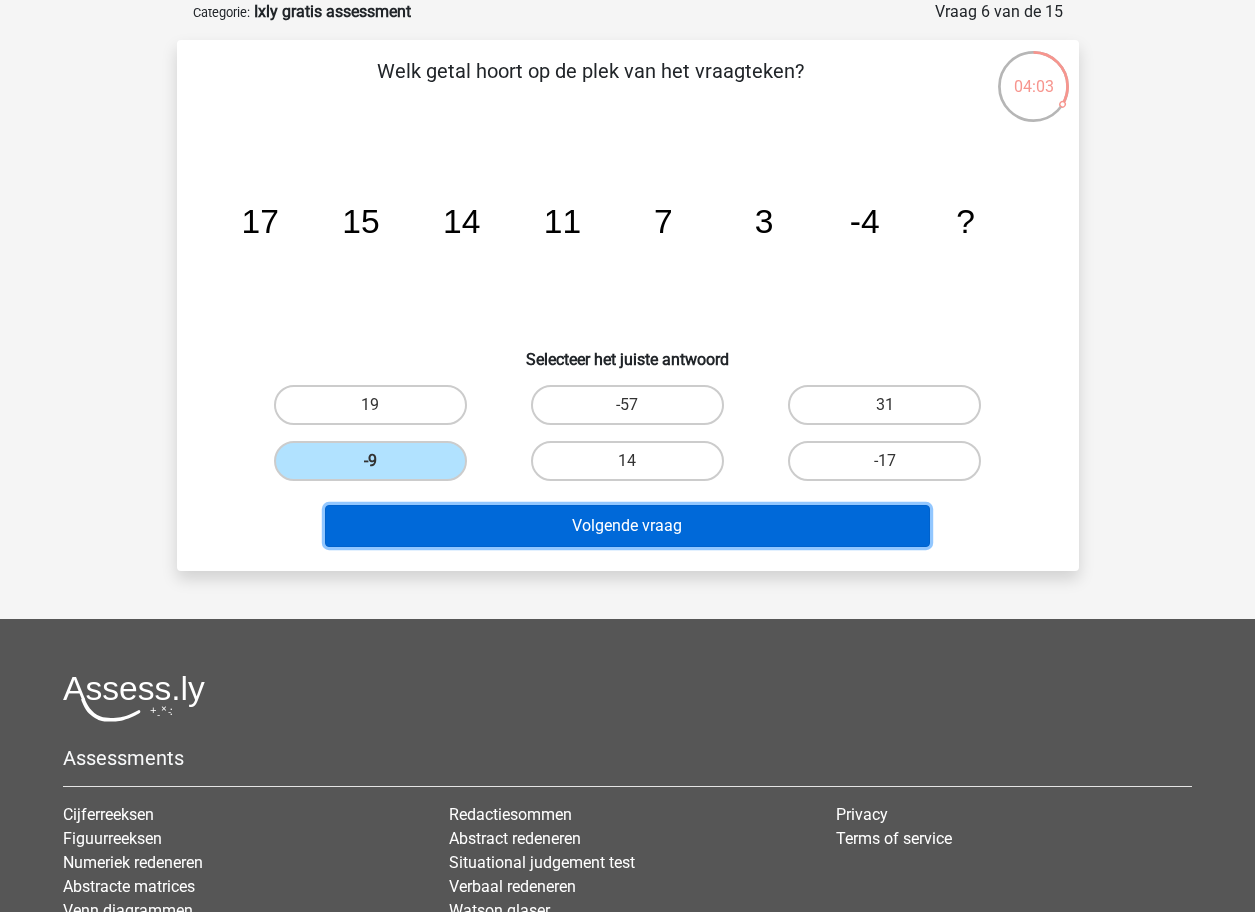 click on "Volgende vraag" at bounding box center (627, 526) 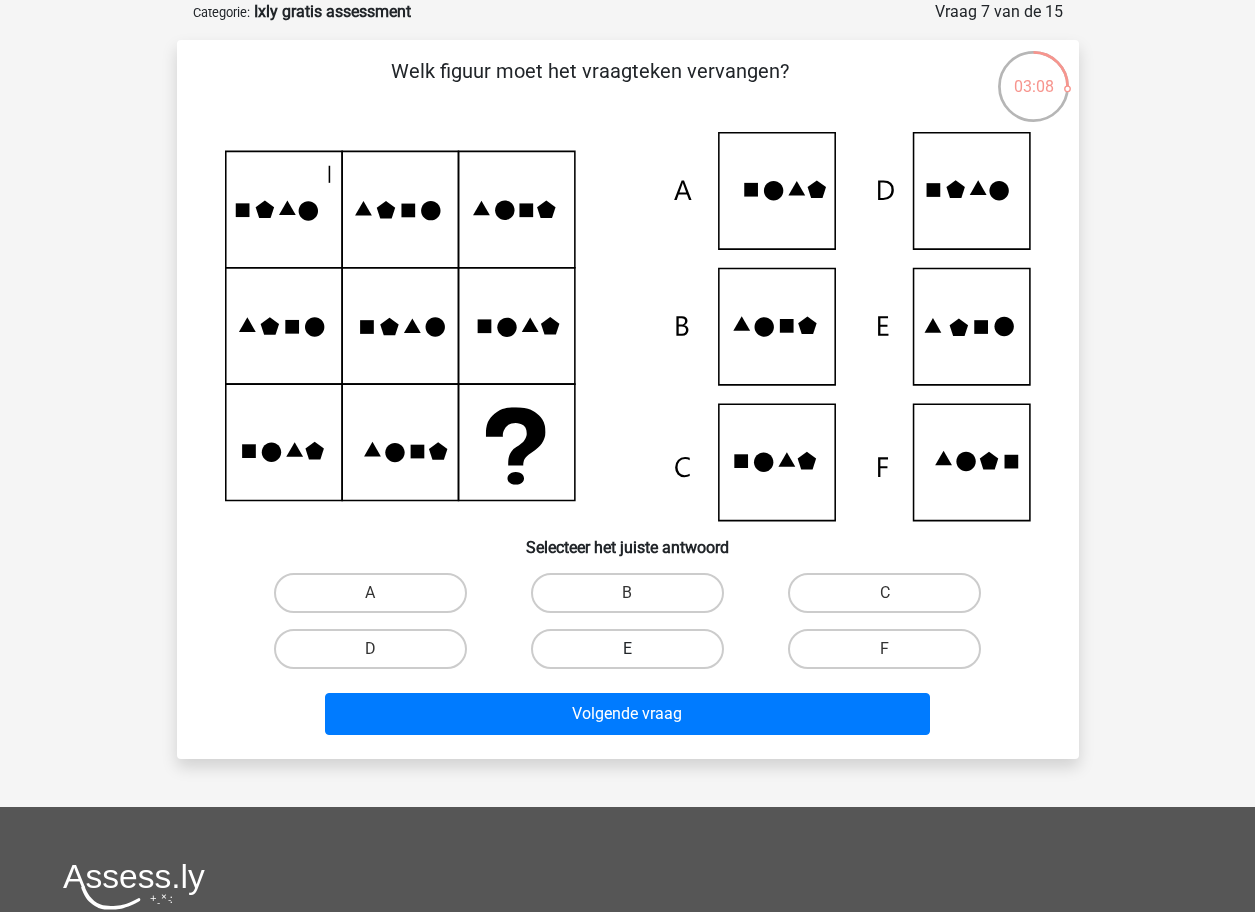 click on "[LETTER]" at bounding box center (627, 649) 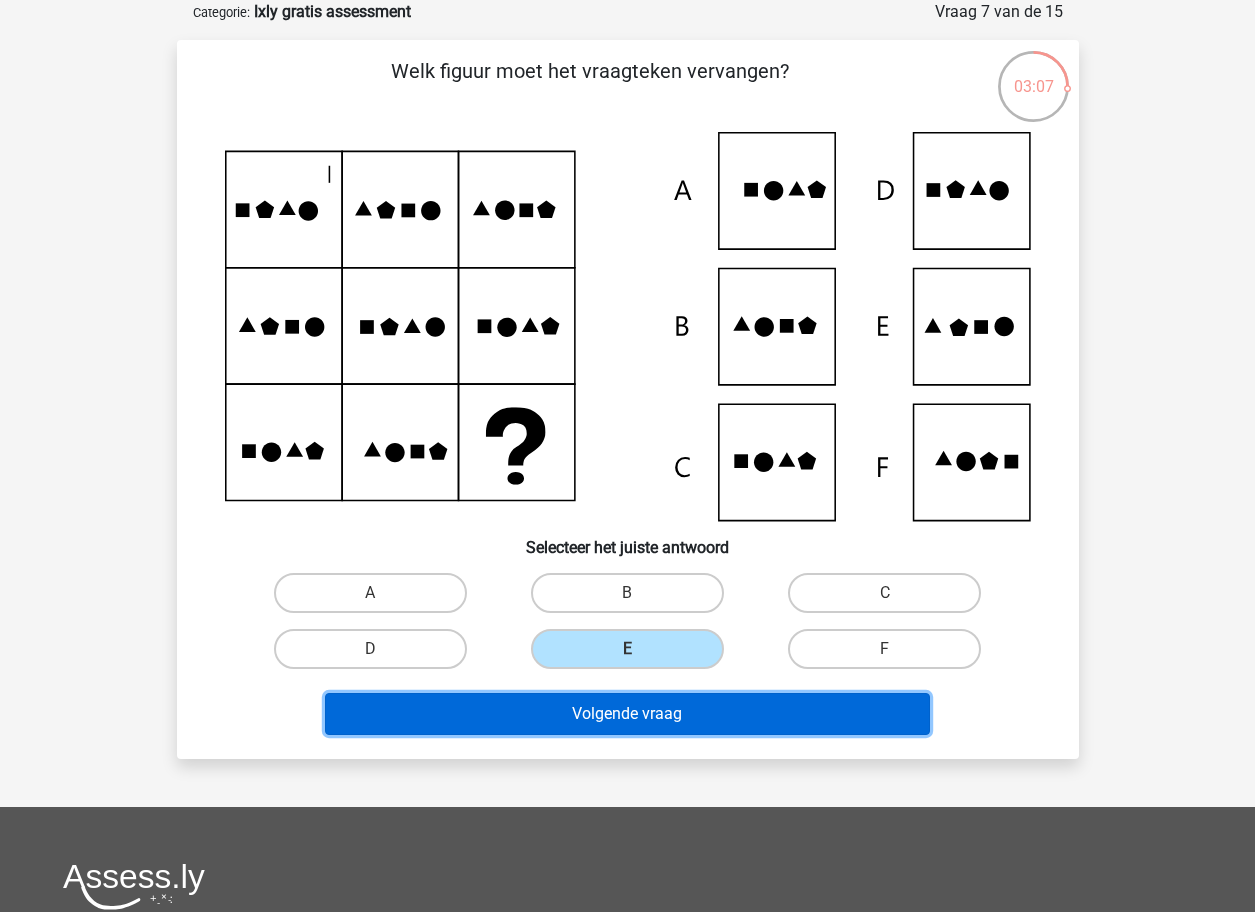 click on "Volgende vraag" at bounding box center [627, 714] 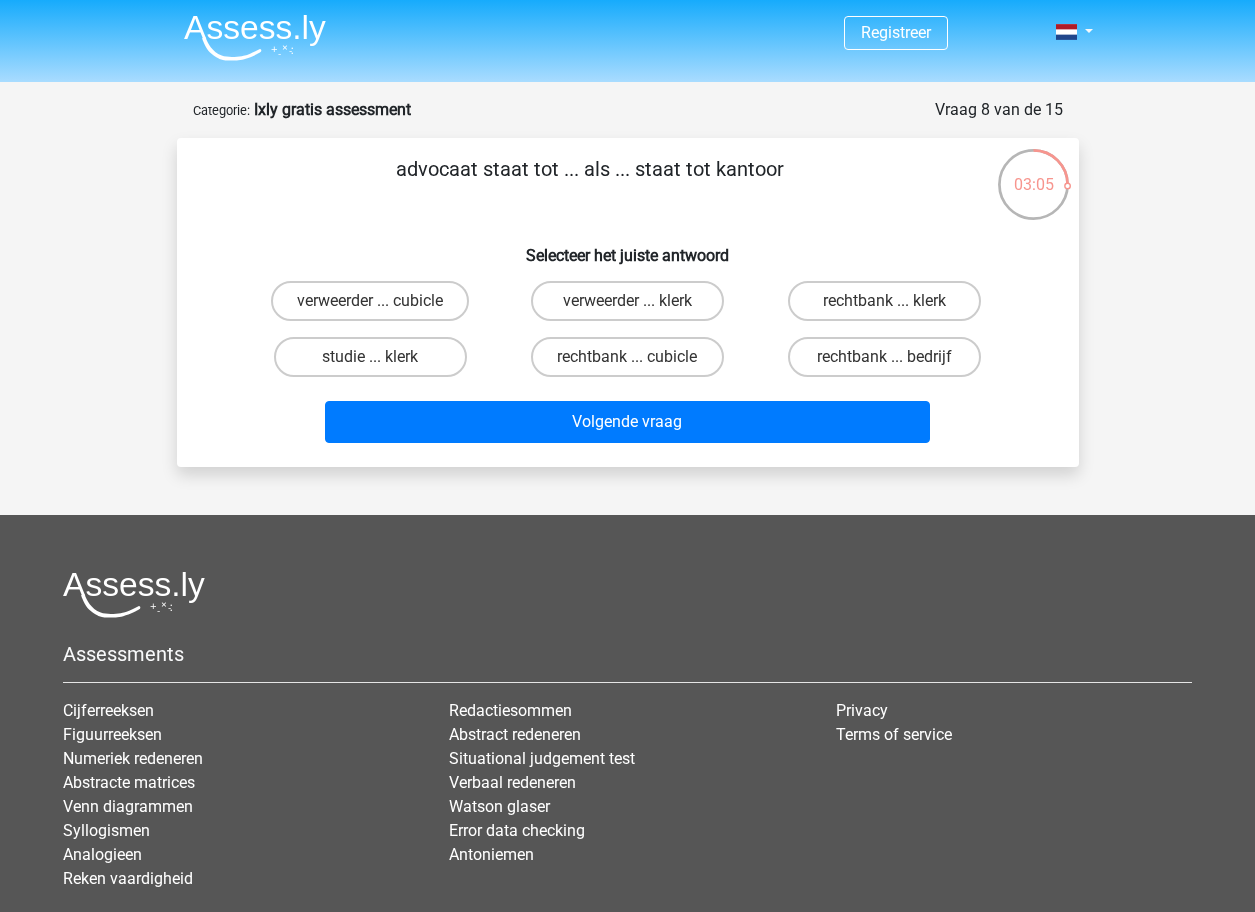 scroll, scrollTop: 0, scrollLeft: 0, axis: both 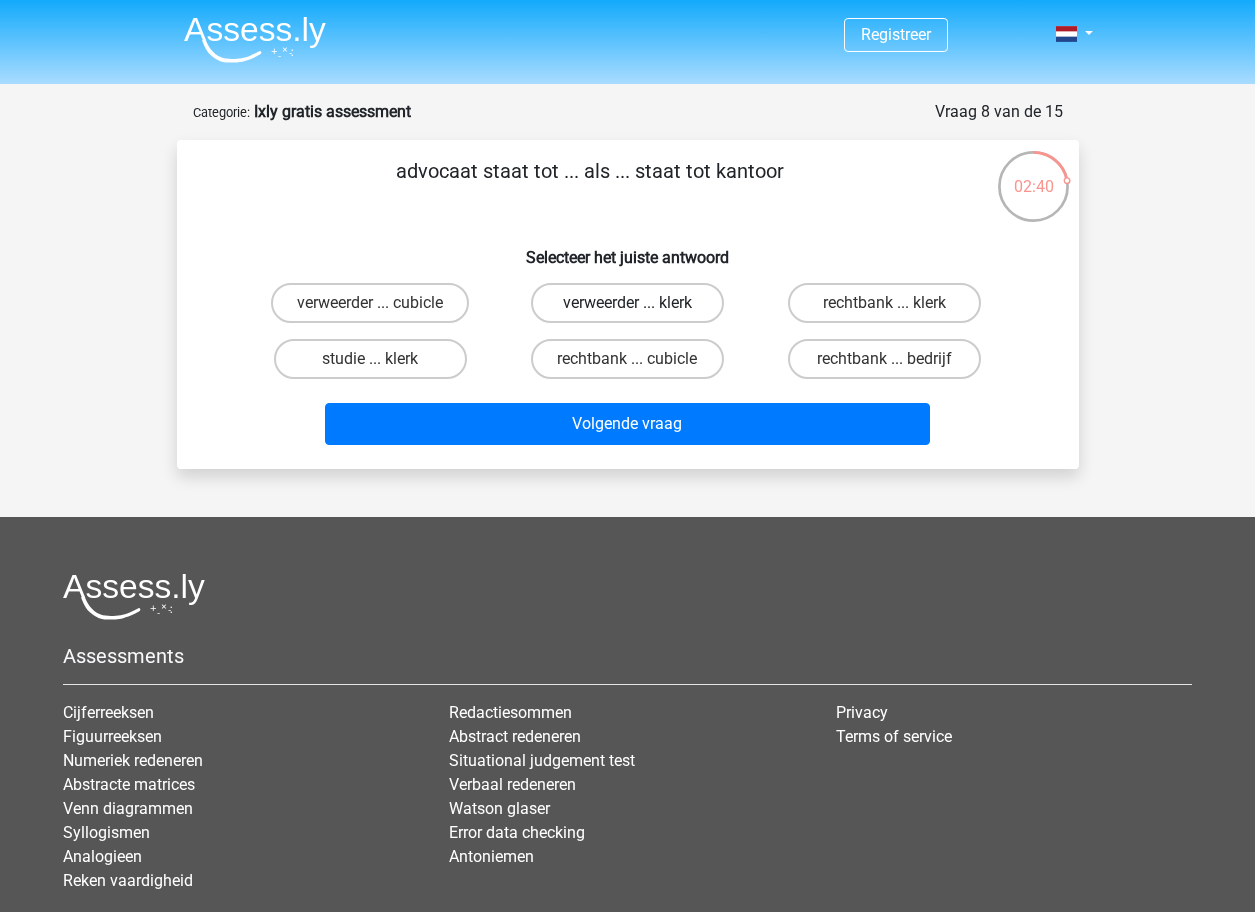 click on "verweerder ... klerk" at bounding box center (627, 303) 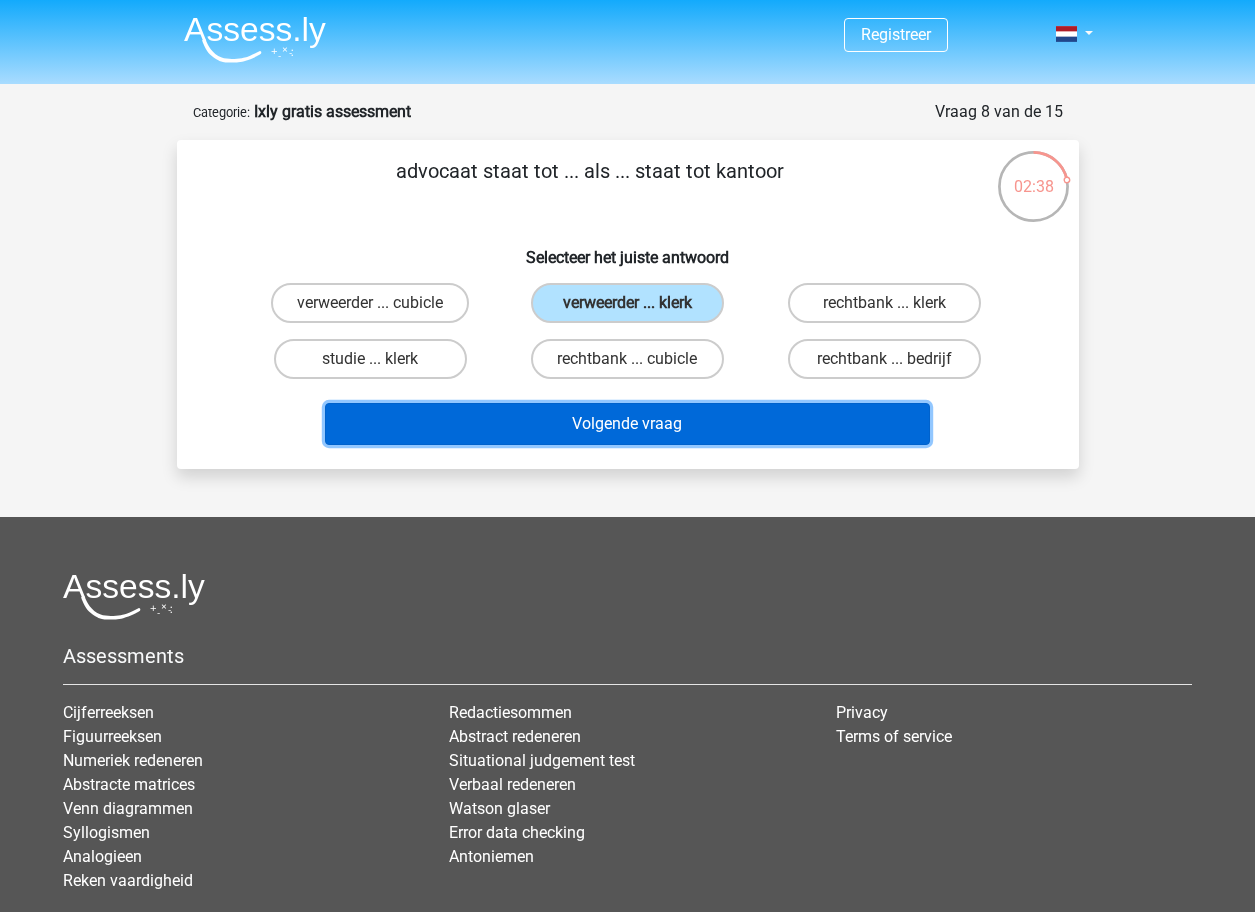 click on "Volgende vraag" at bounding box center [627, 424] 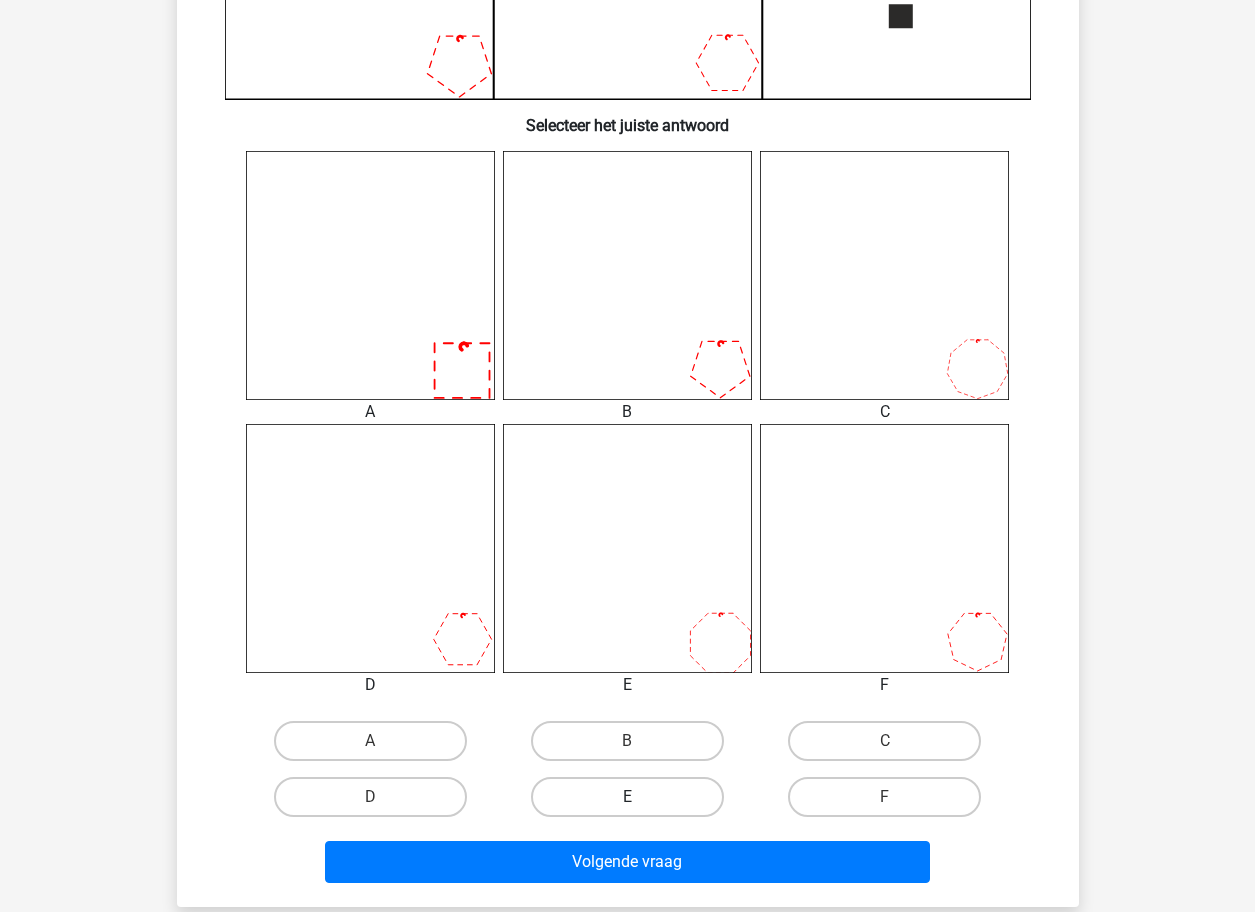 scroll, scrollTop: 700, scrollLeft: 0, axis: vertical 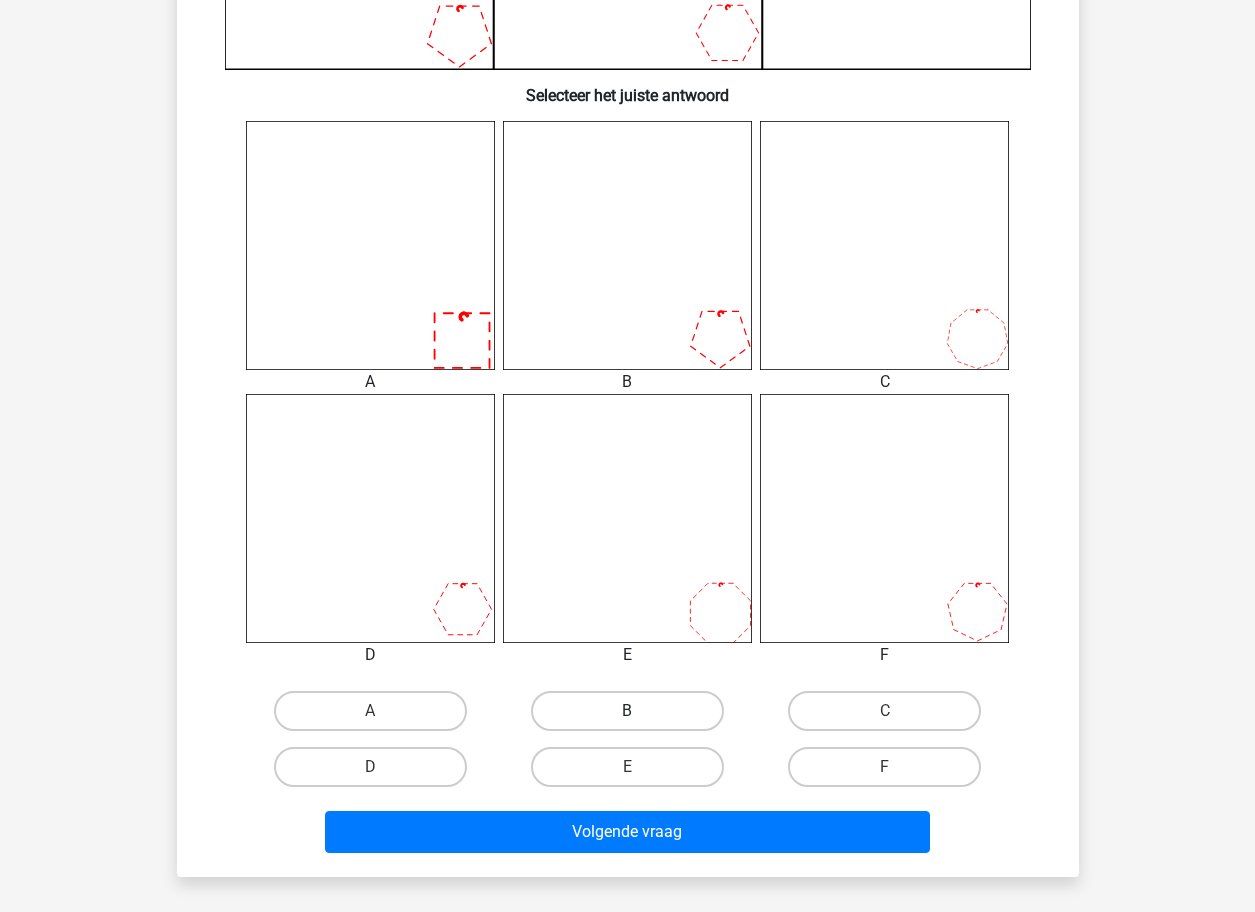 click on "B" at bounding box center [627, 711] 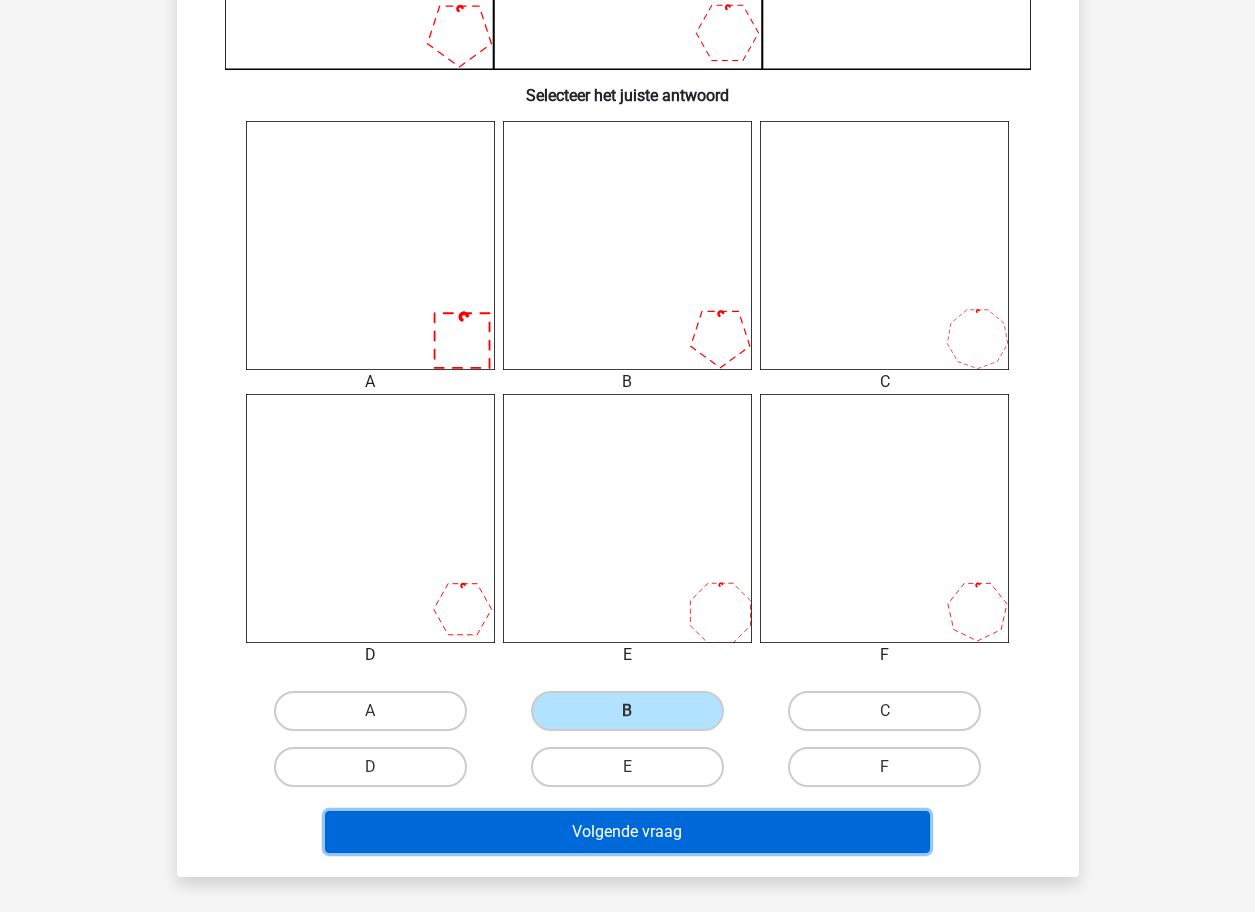 click on "Volgende vraag" at bounding box center (627, 832) 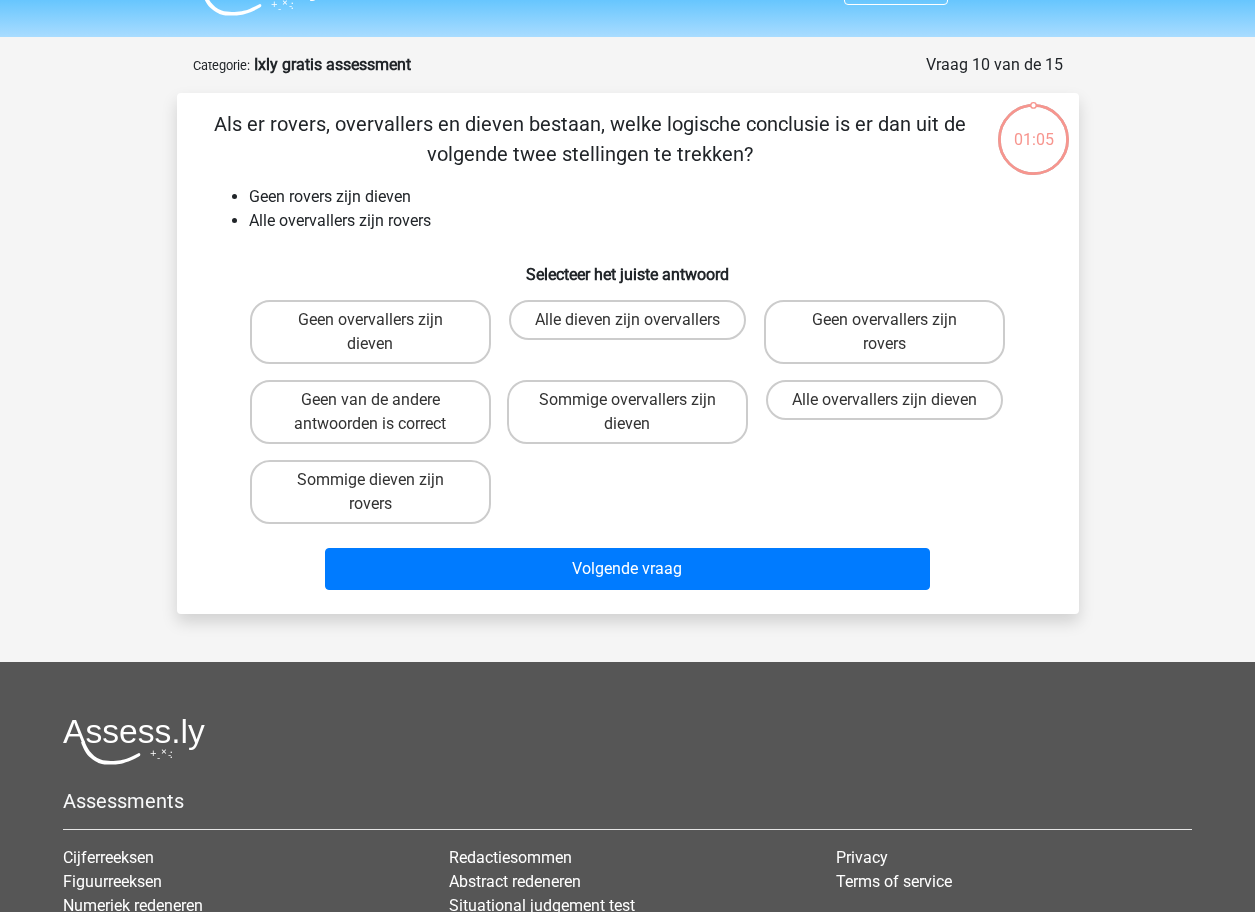 scroll, scrollTop: 0, scrollLeft: 0, axis: both 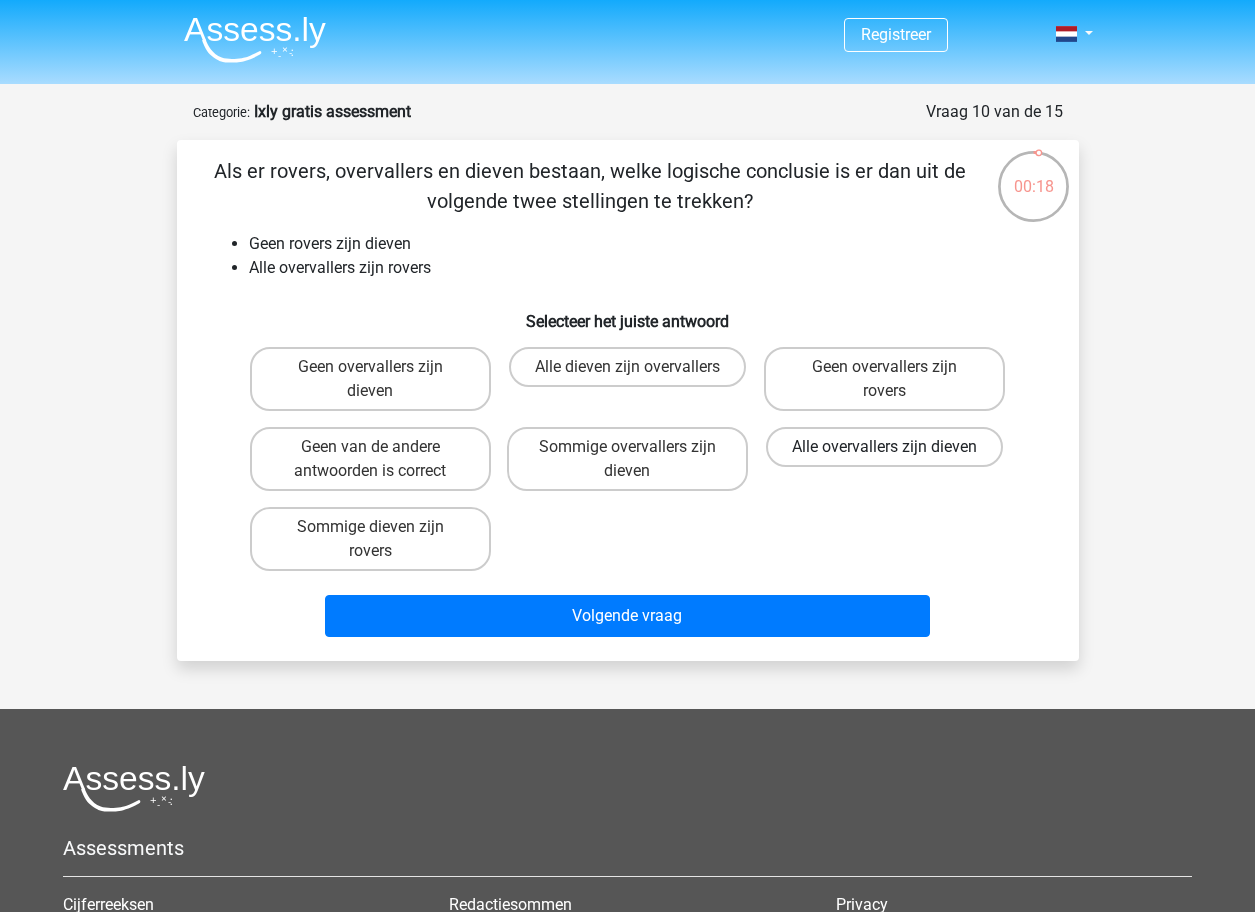 click on "Alle overvallers zijn dieven" at bounding box center (884, 447) 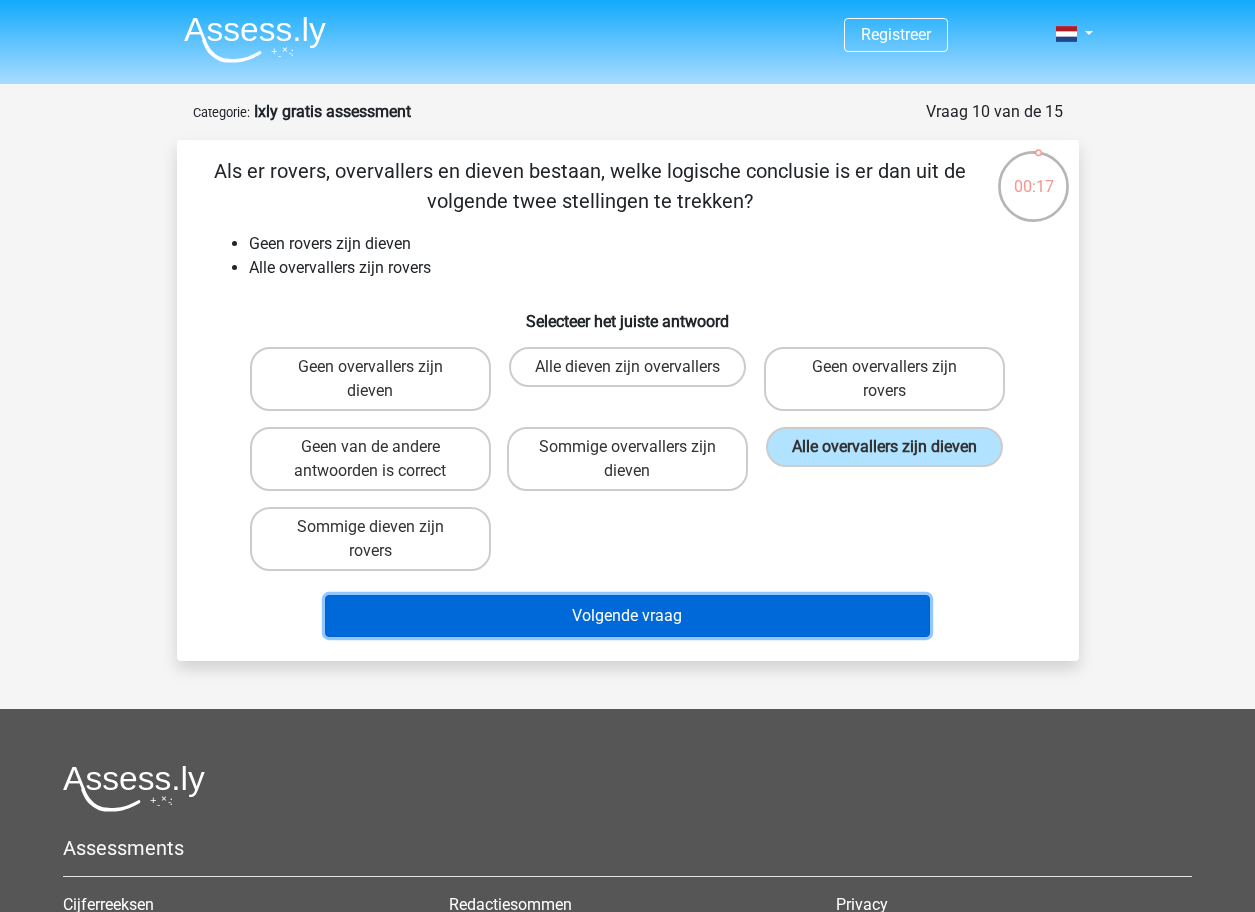 click on "Volgende vraag" at bounding box center (627, 616) 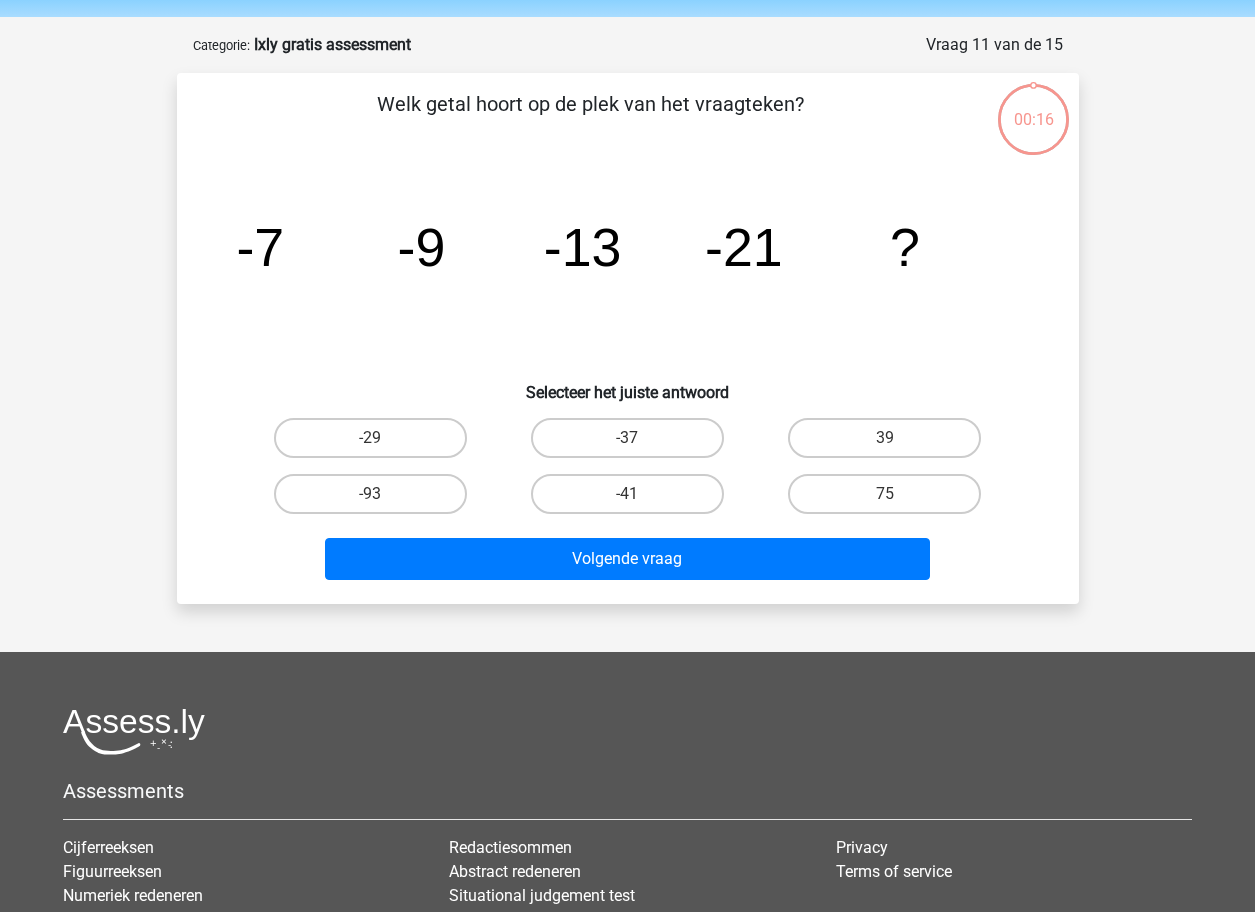 scroll, scrollTop: 100, scrollLeft: 0, axis: vertical 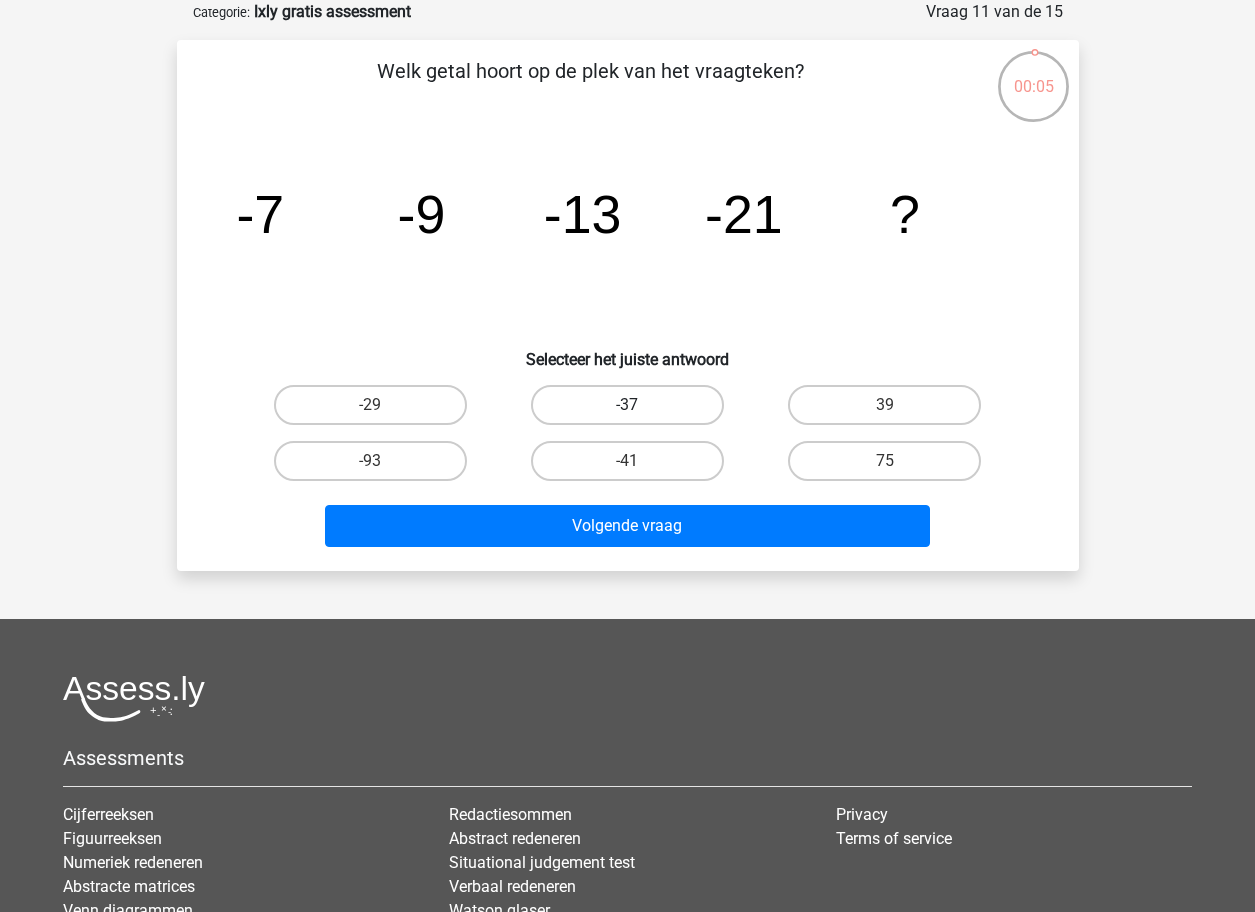 click on "-37" at bounding box center [627, 405] 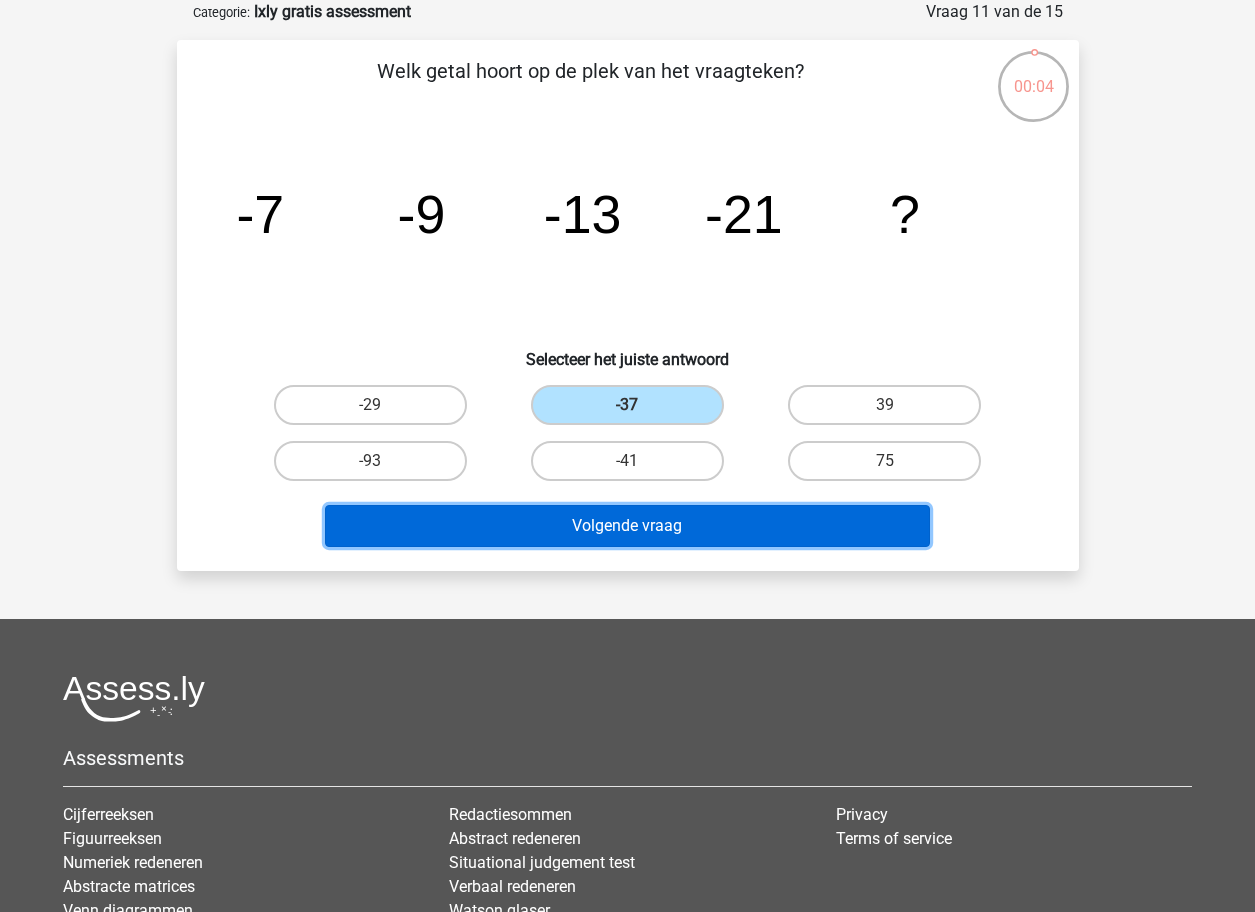 click on "Volgende vraag" at bounding box center (627, 526) 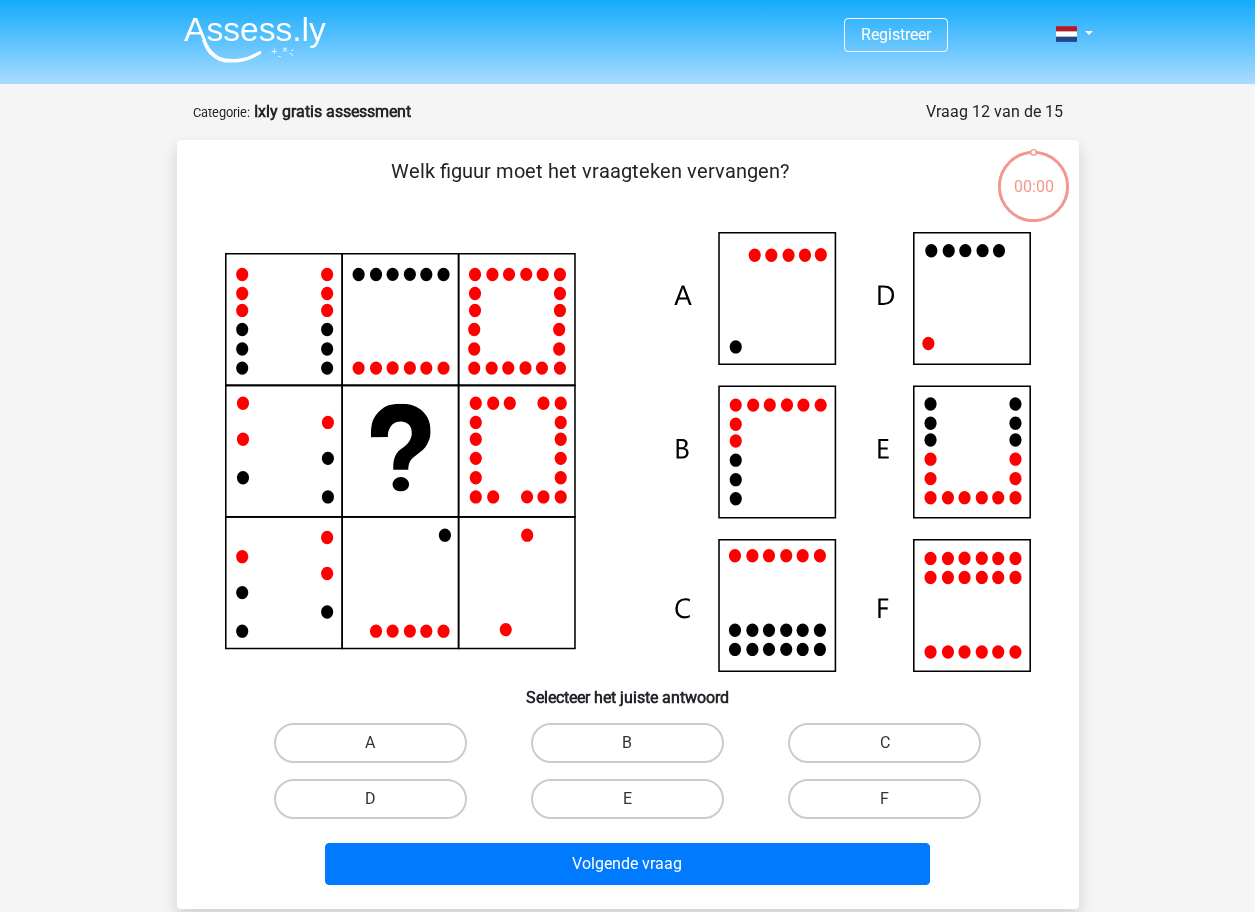 scroll, scrollTop: 100, scrollLeft: 0, axis: vertical 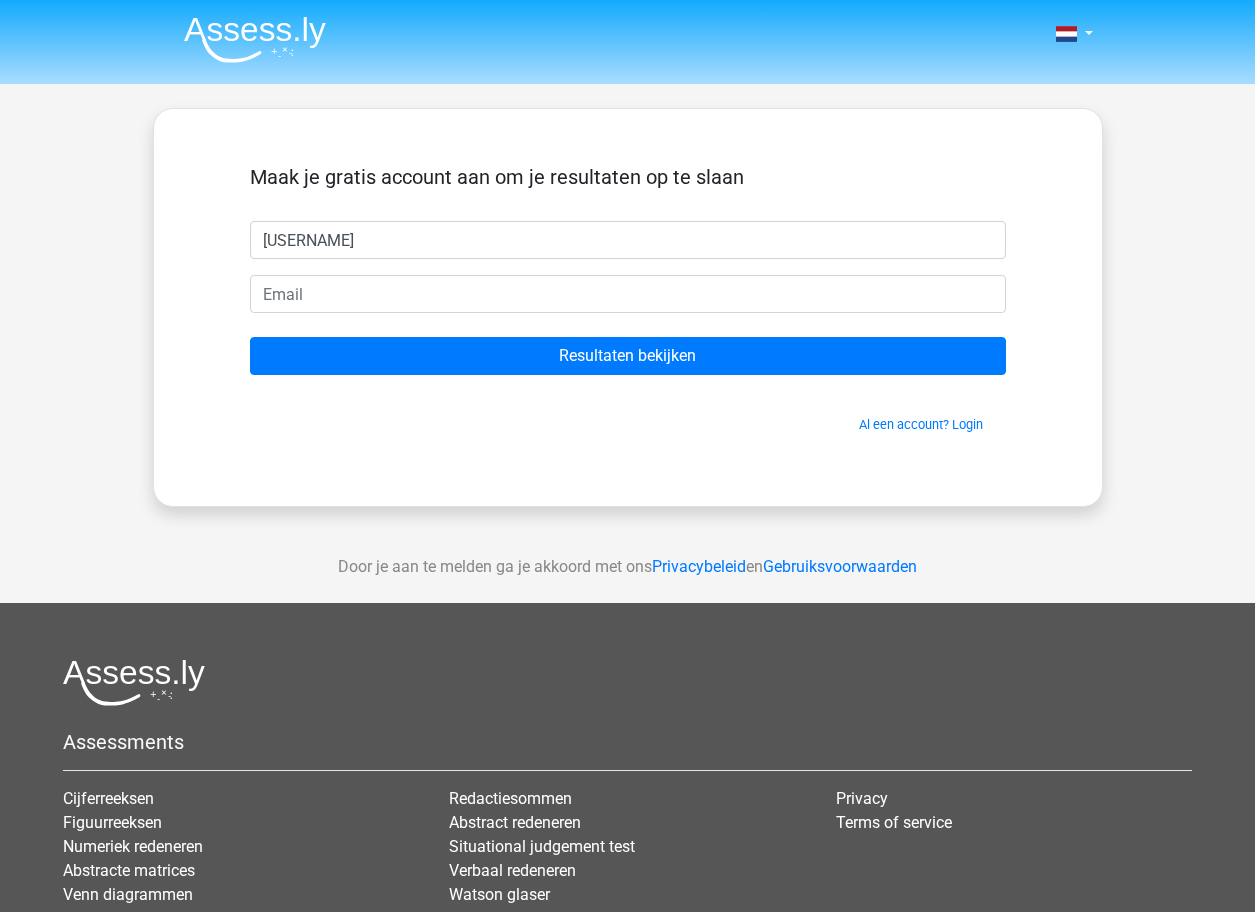 type on "[USERNAME]" 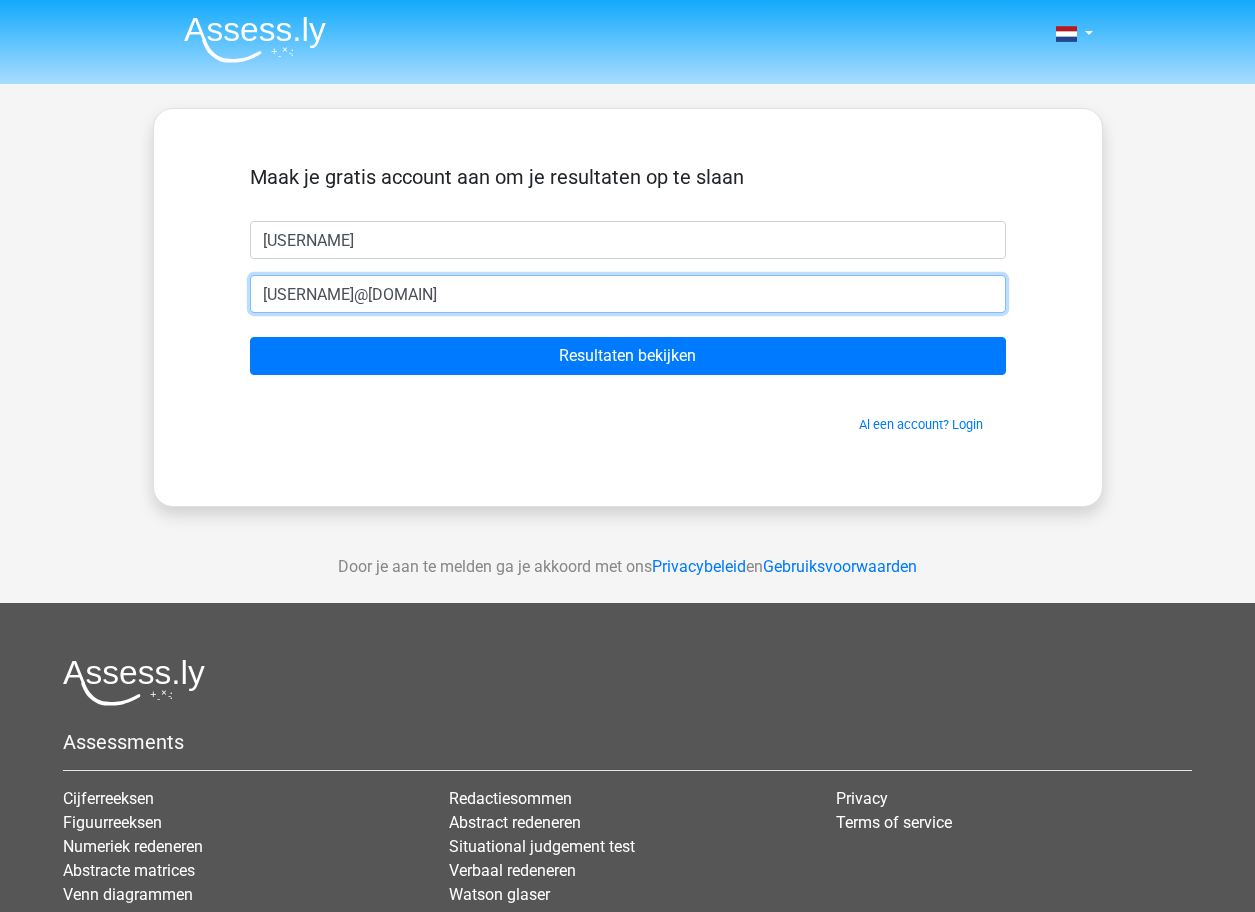 type on "JordanMartinez@live.nl" 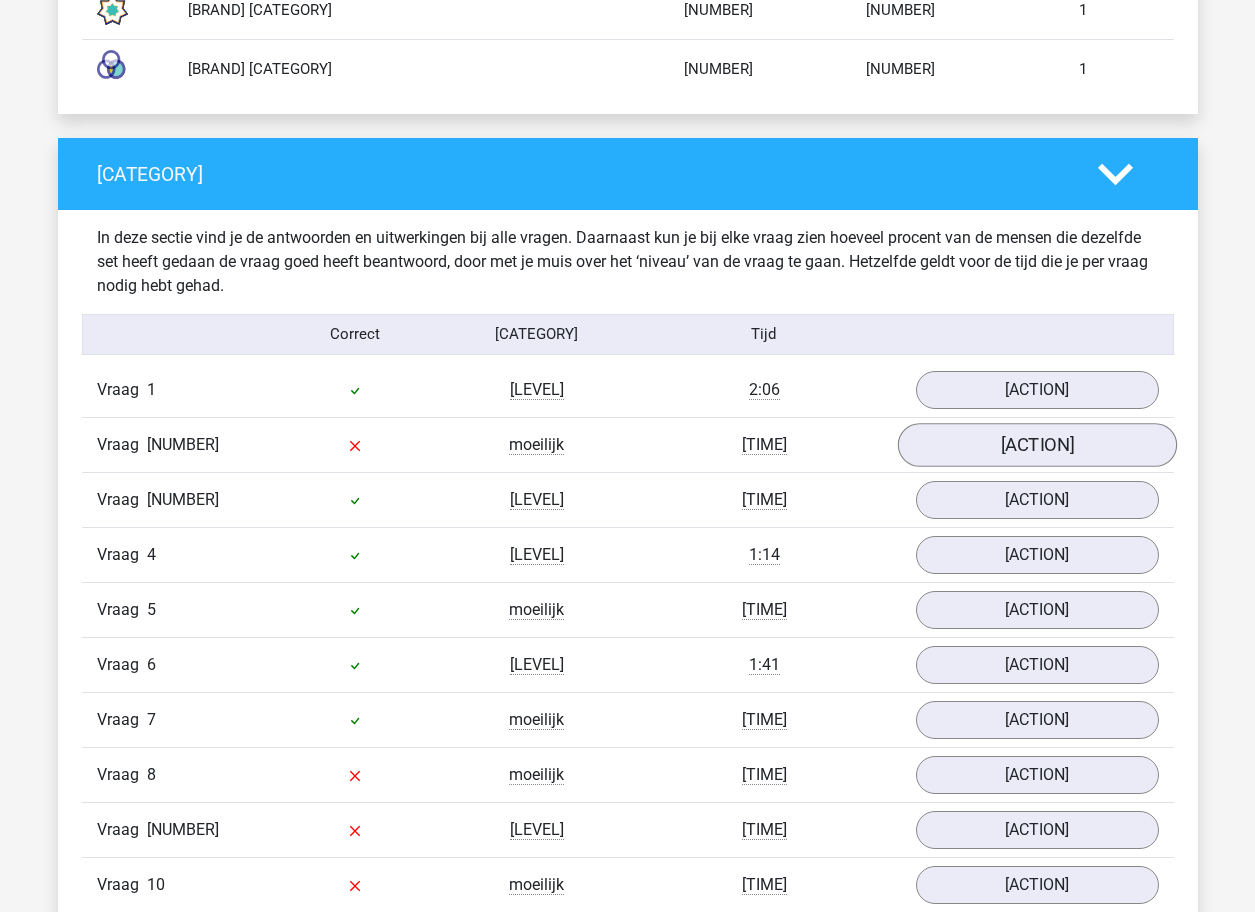 scroll, scrollTop: 2100, scrollLeft: 0, axis: vertical 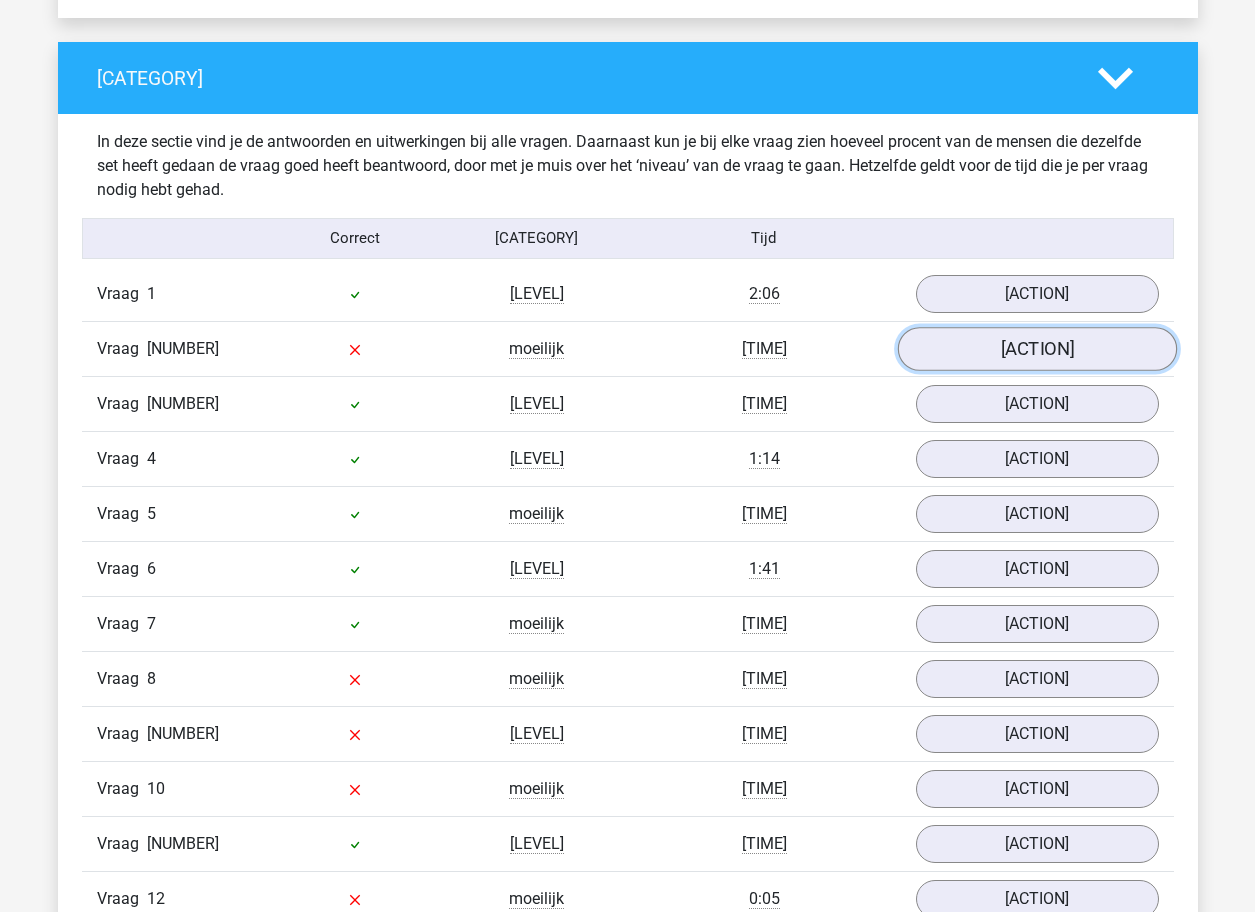 click on "[ACTION]" at bounding box center [1036, 349] 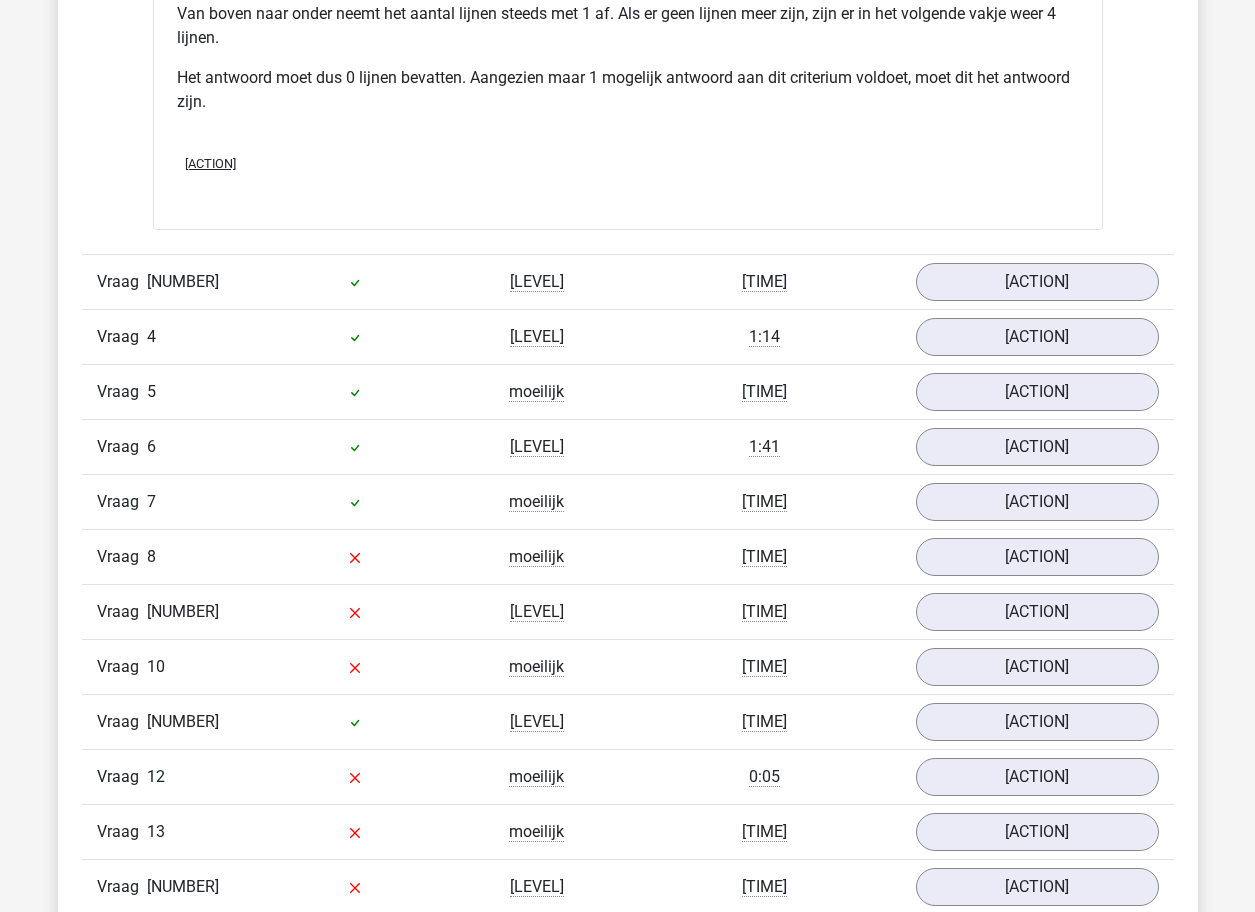 scroll, scrollTop: 3300, scrollLeft: 0, axis: vertical 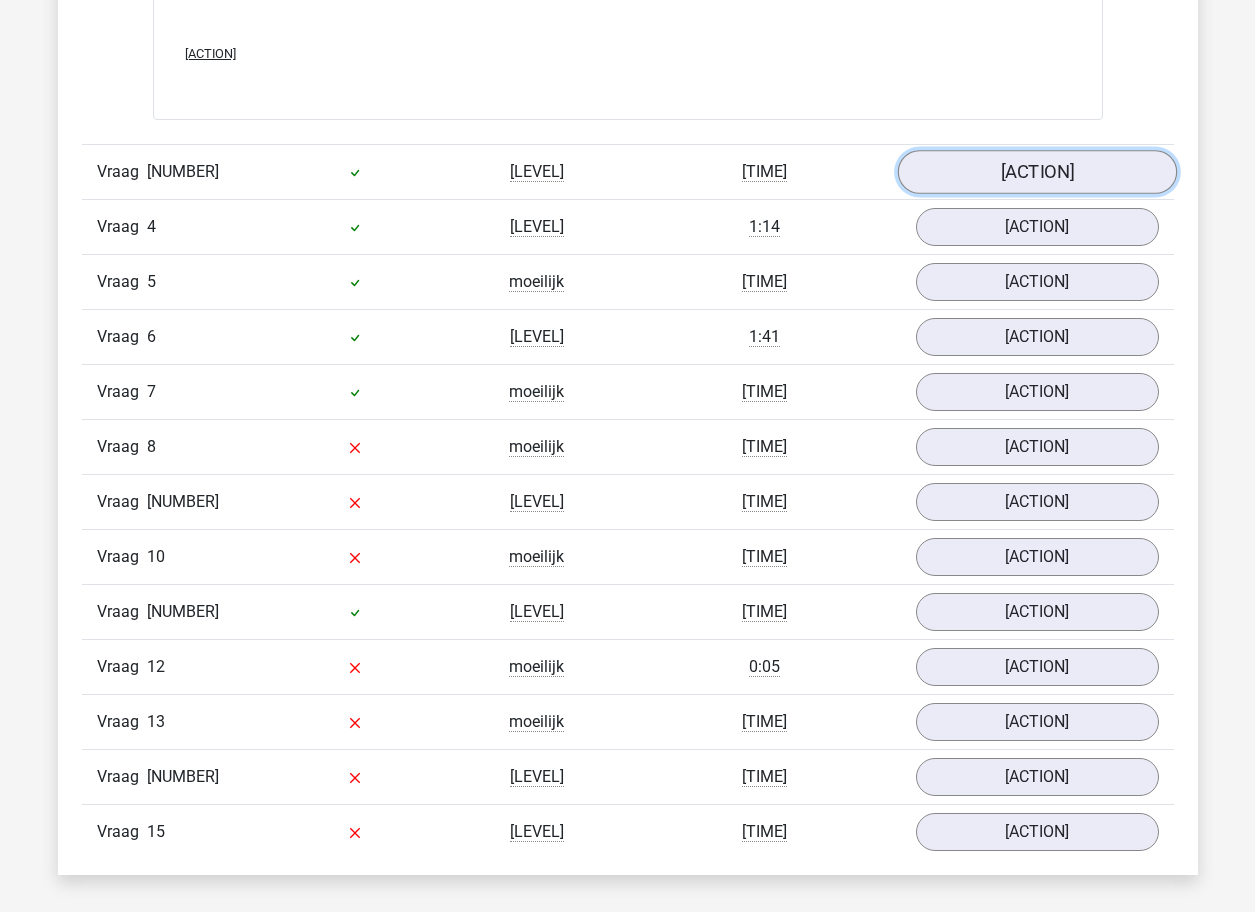 click on "[ACTION]" at bounding box center [1036, 172] 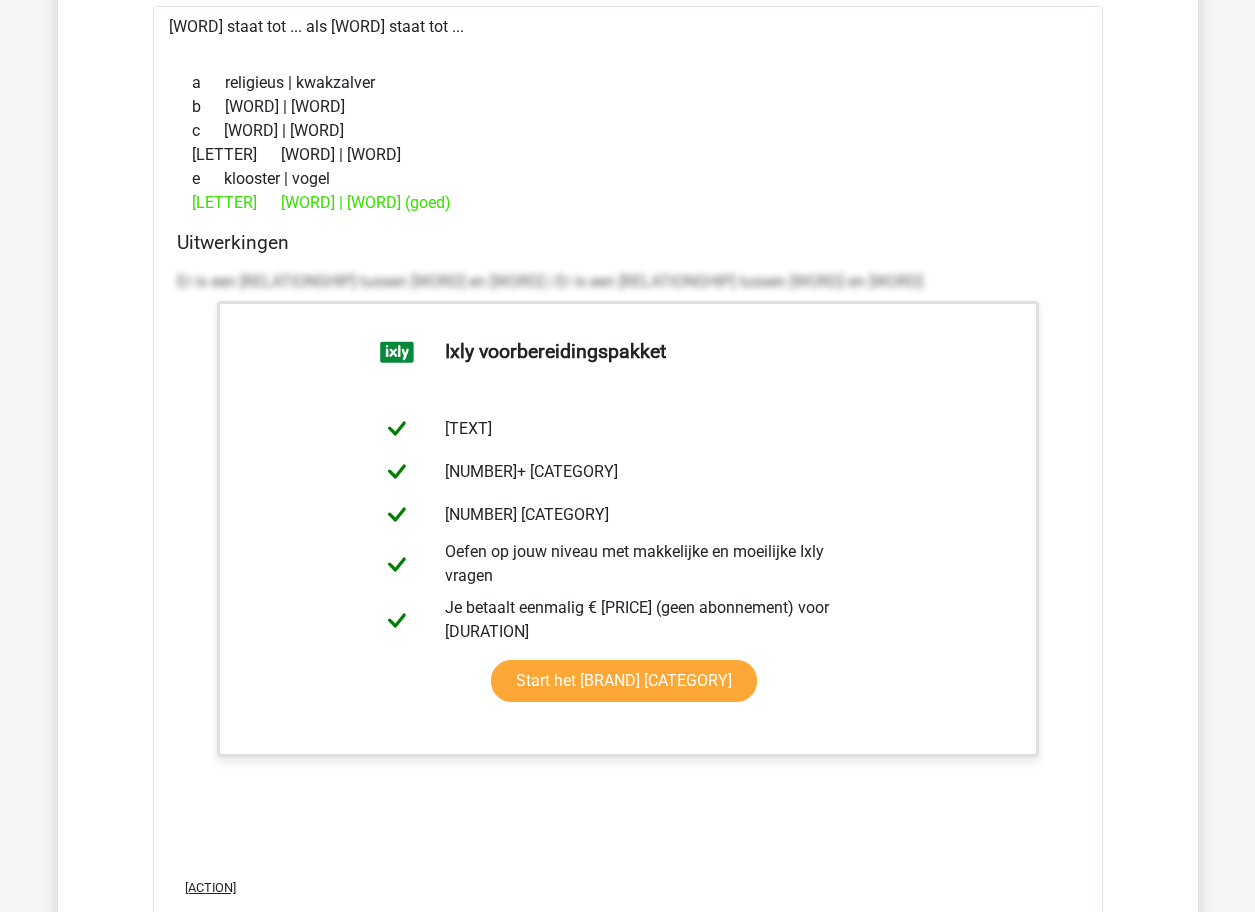 scroll, scrollTop: 3300, scrollLeft: 0, axis: vertical 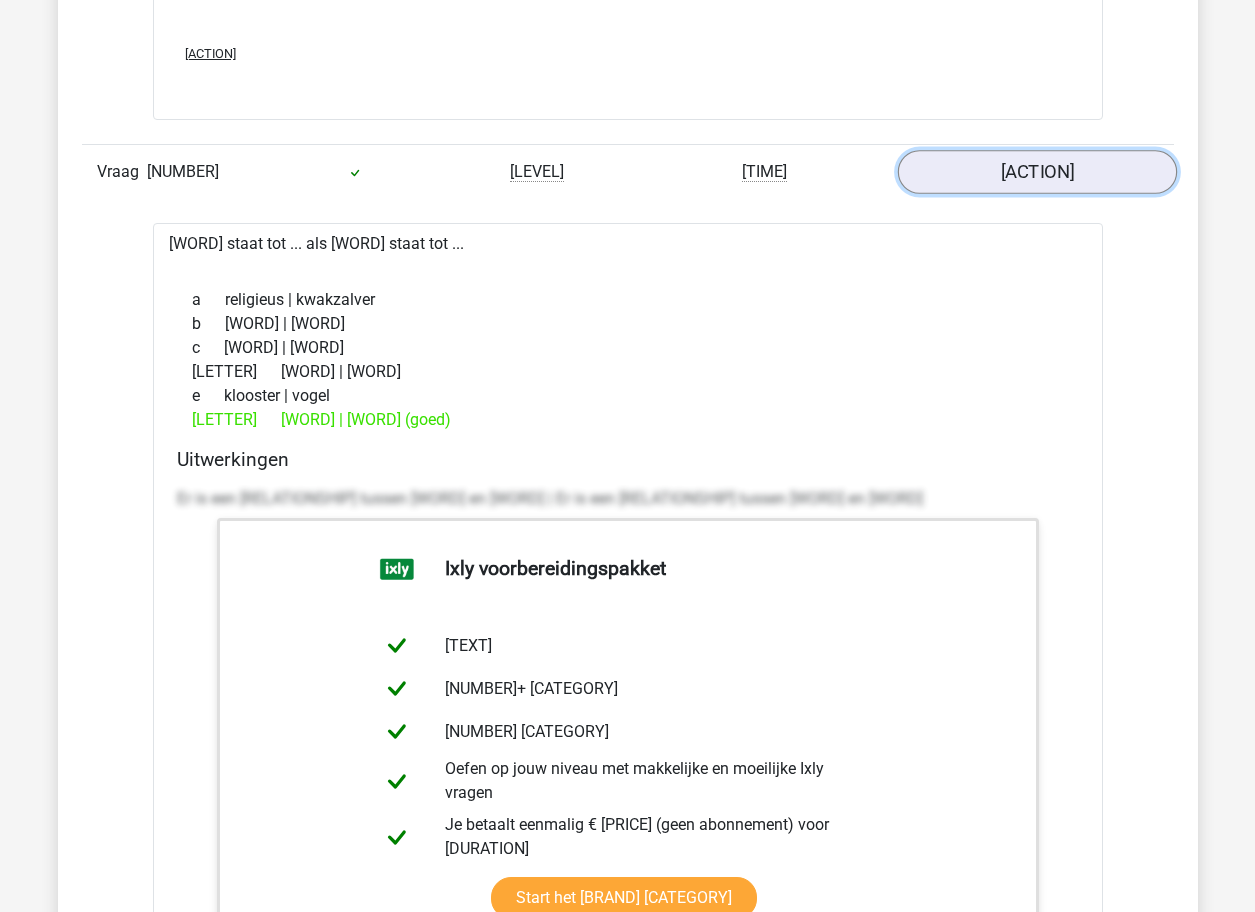 click on "[ACTION]" at bounding box center [1036, 172] 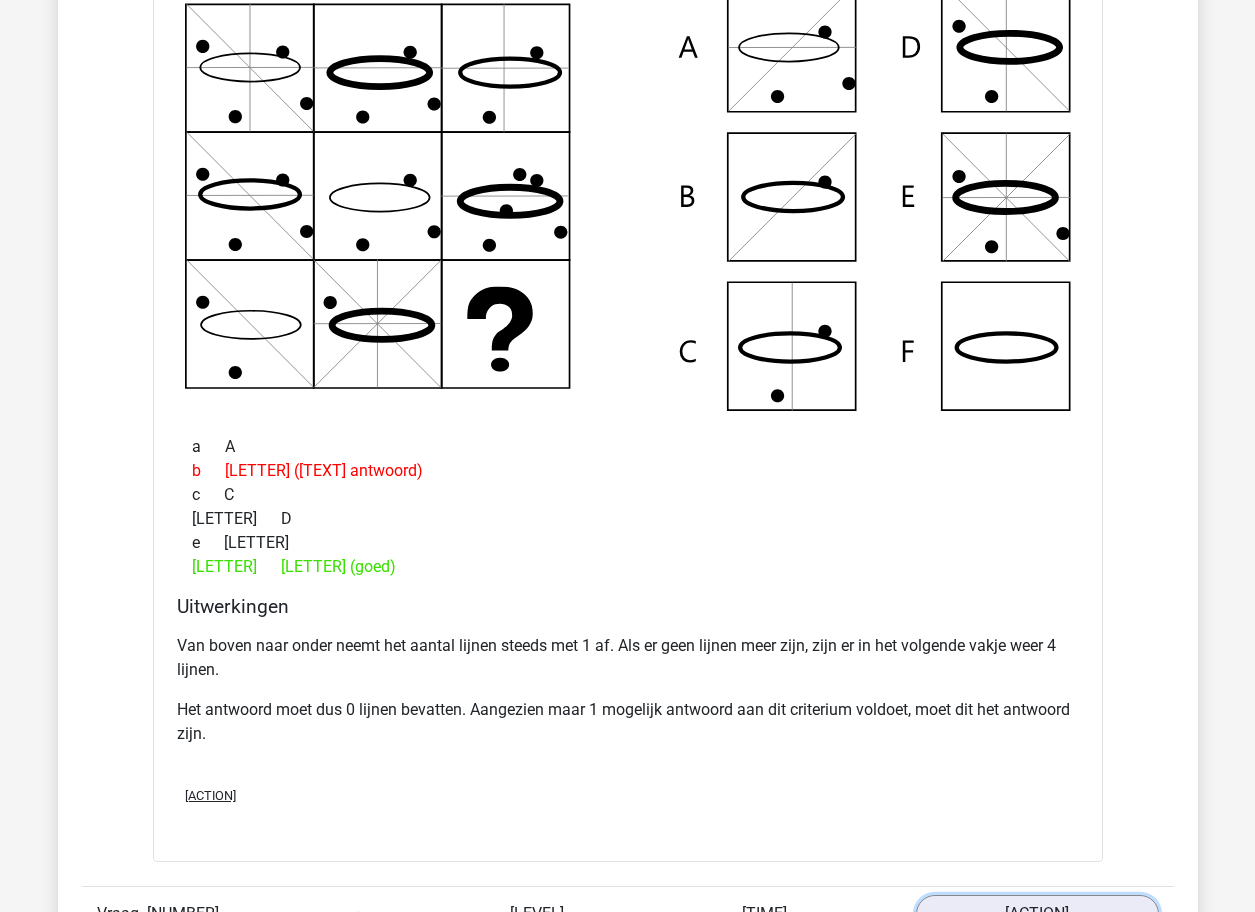 scroll, scrollTop: 2400, scrollLeft: 0, axis: vertical 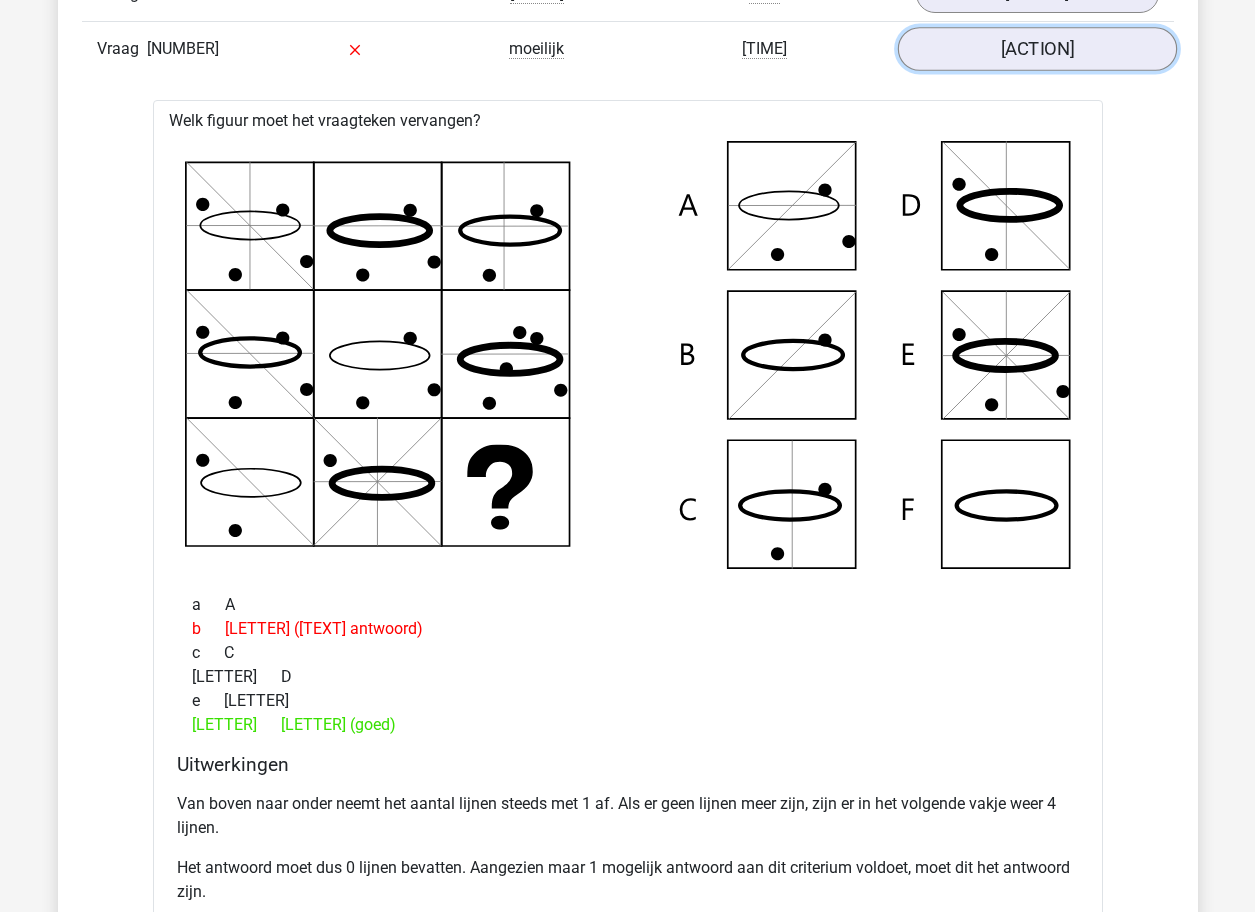click on "[ACTION]" at bounding box center (1036, 49) 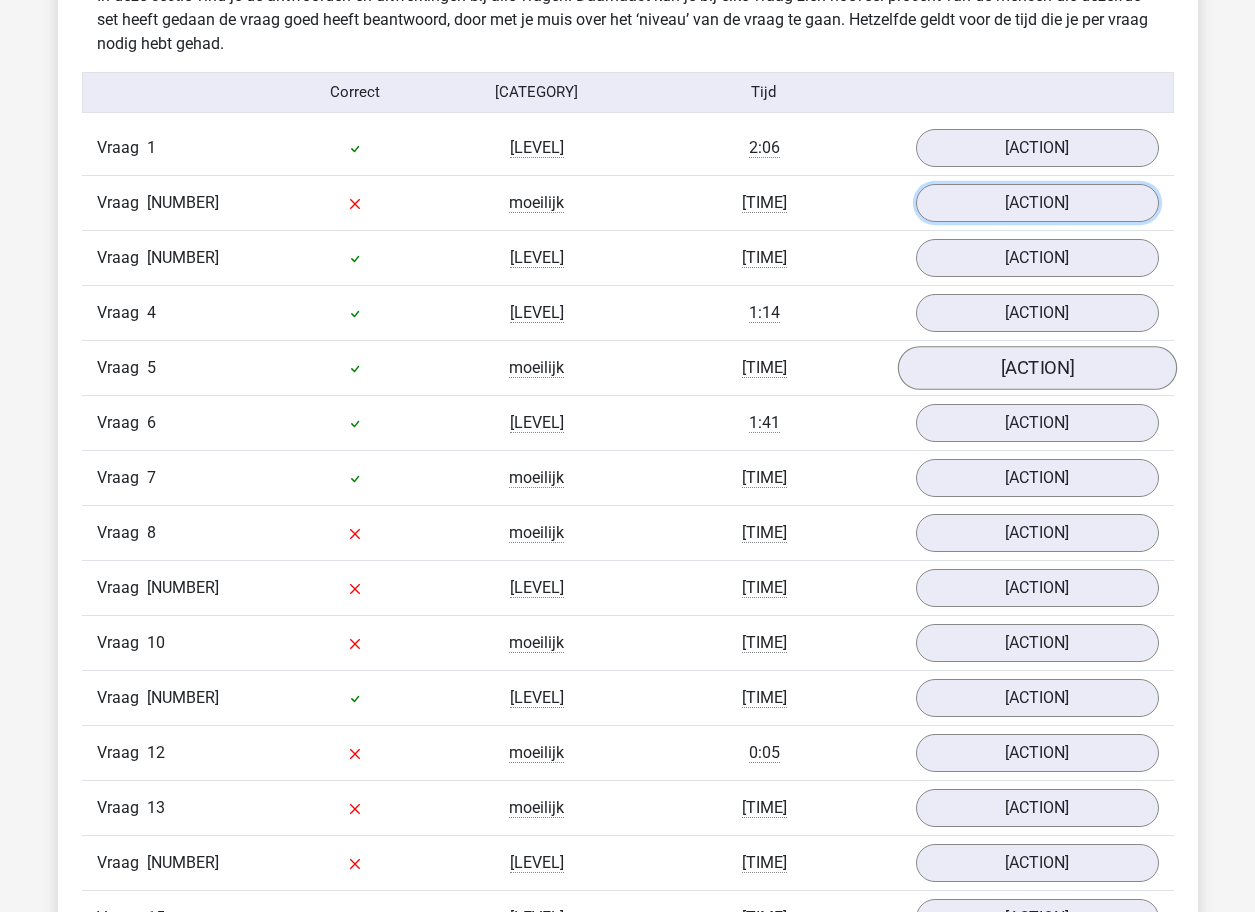 scroll, scrollTop: 2200, scrollLeft: 0, axis: vertical 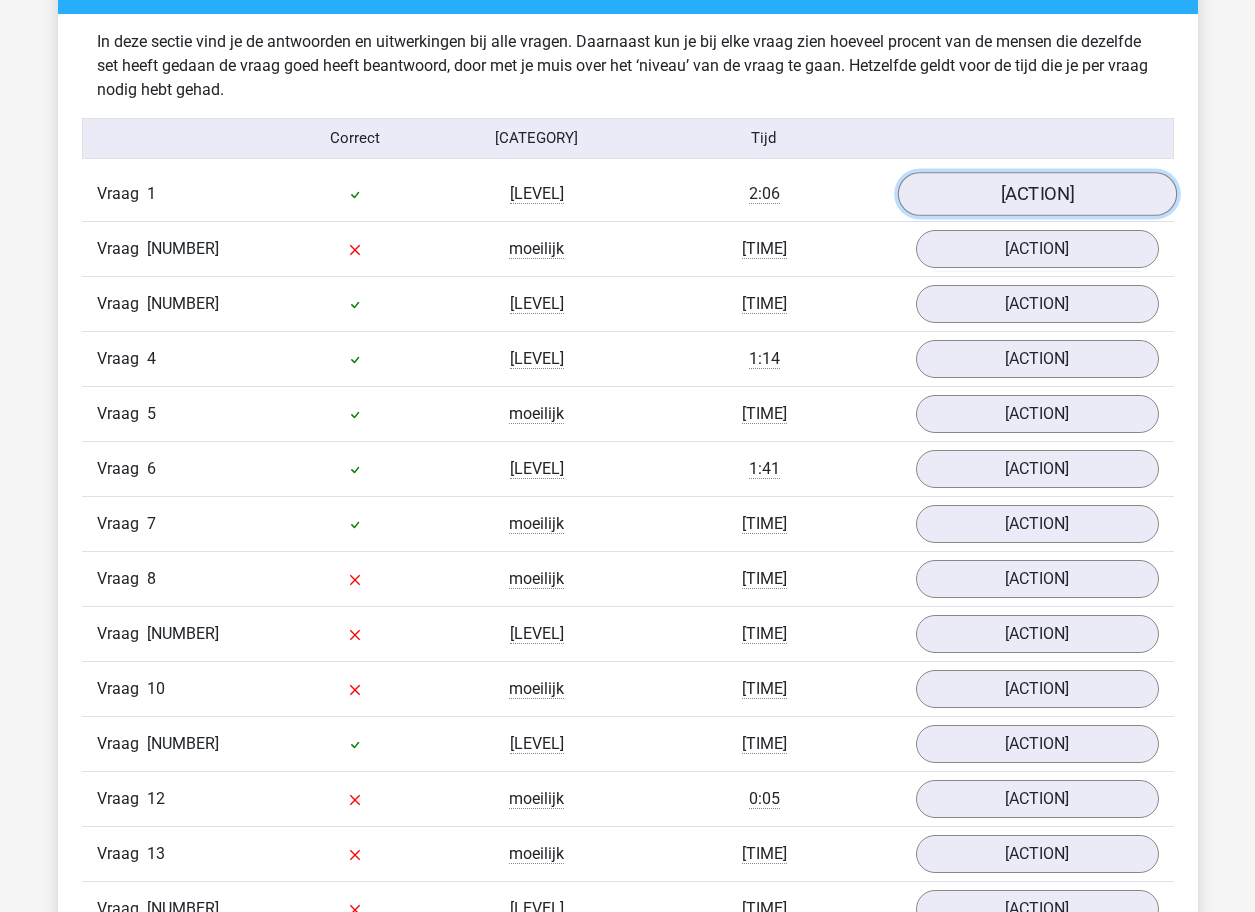 click on "[ACTION]" at bounding box center (1036, 194) 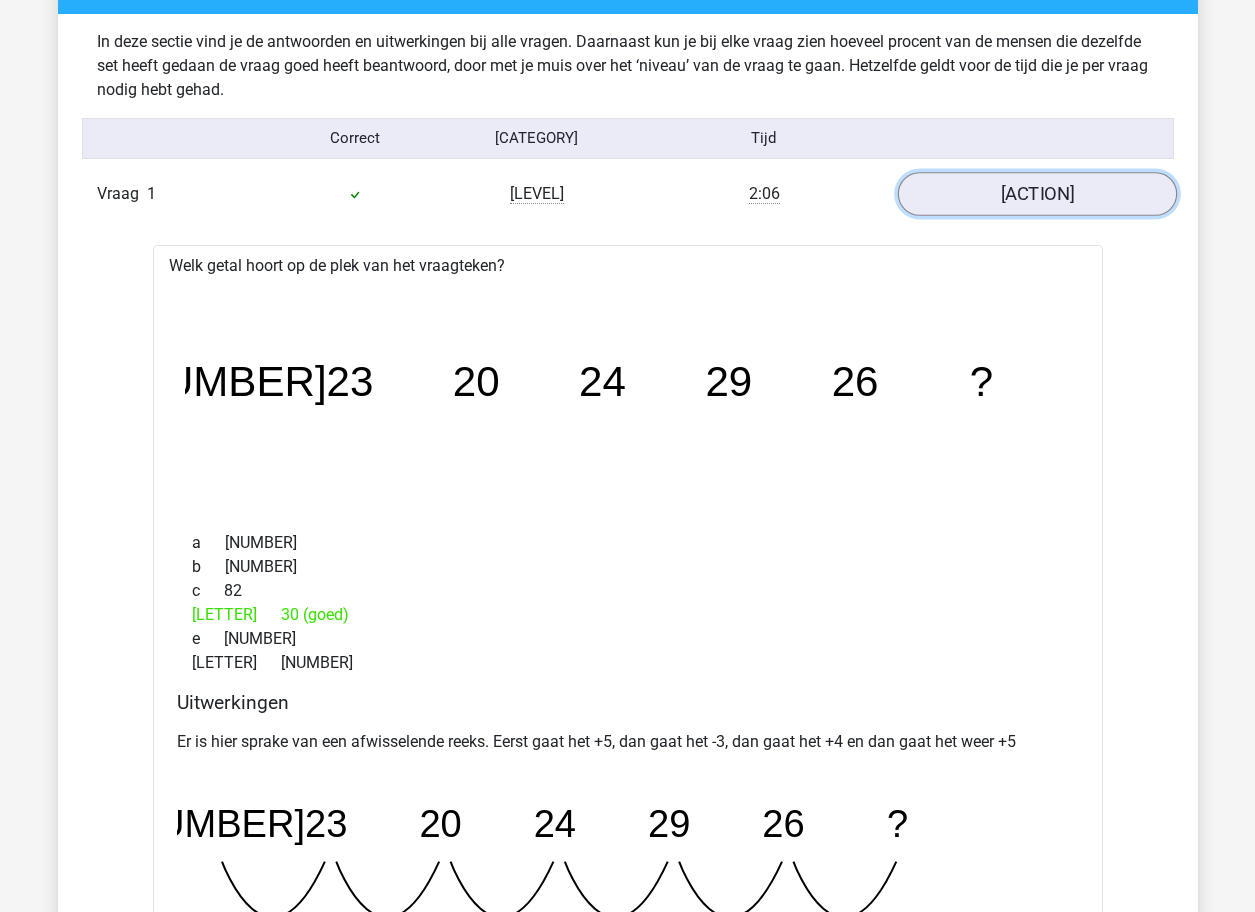 click on "[ACTION]" at bounding box center (1036, 194) 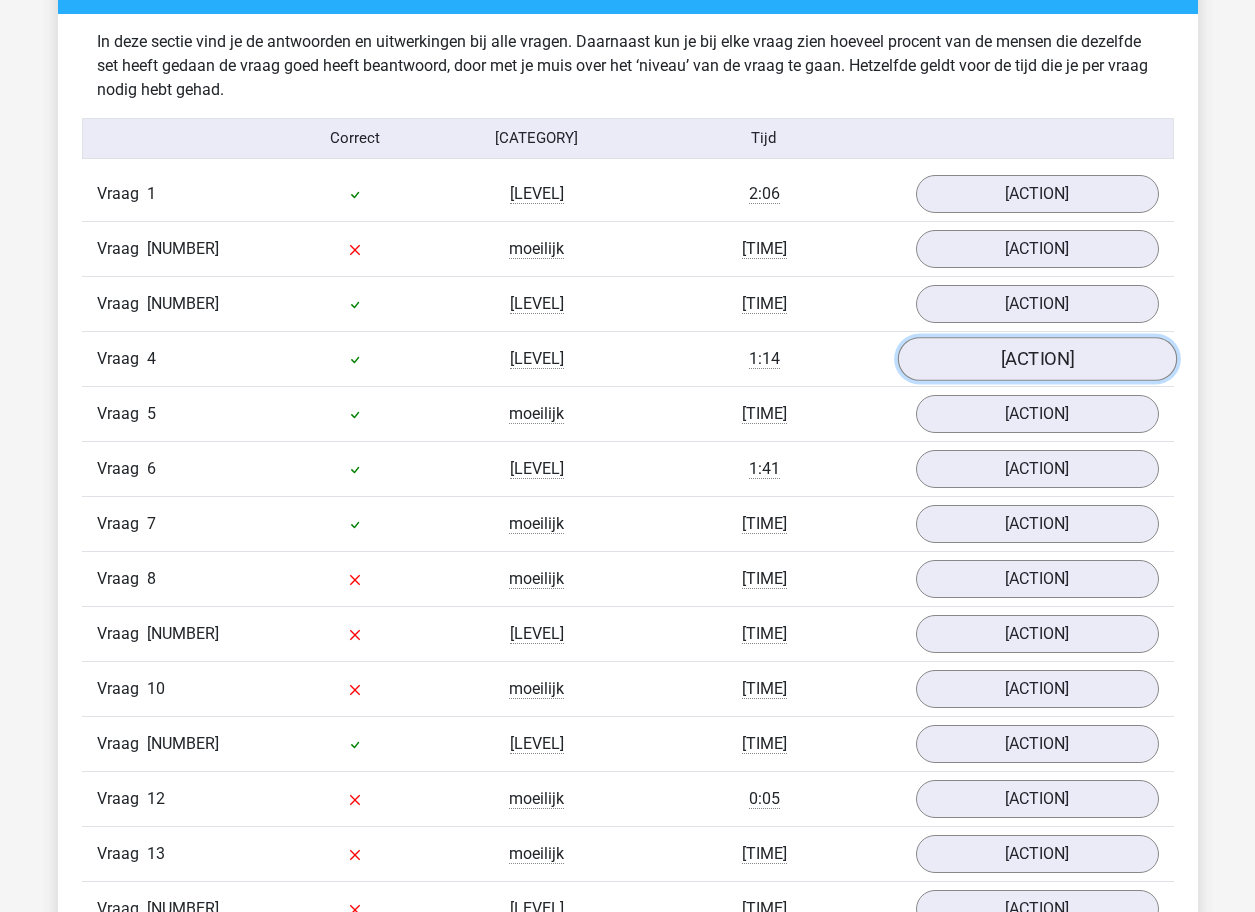 click on "[ACTION]" at bounding box center (1036, 359) 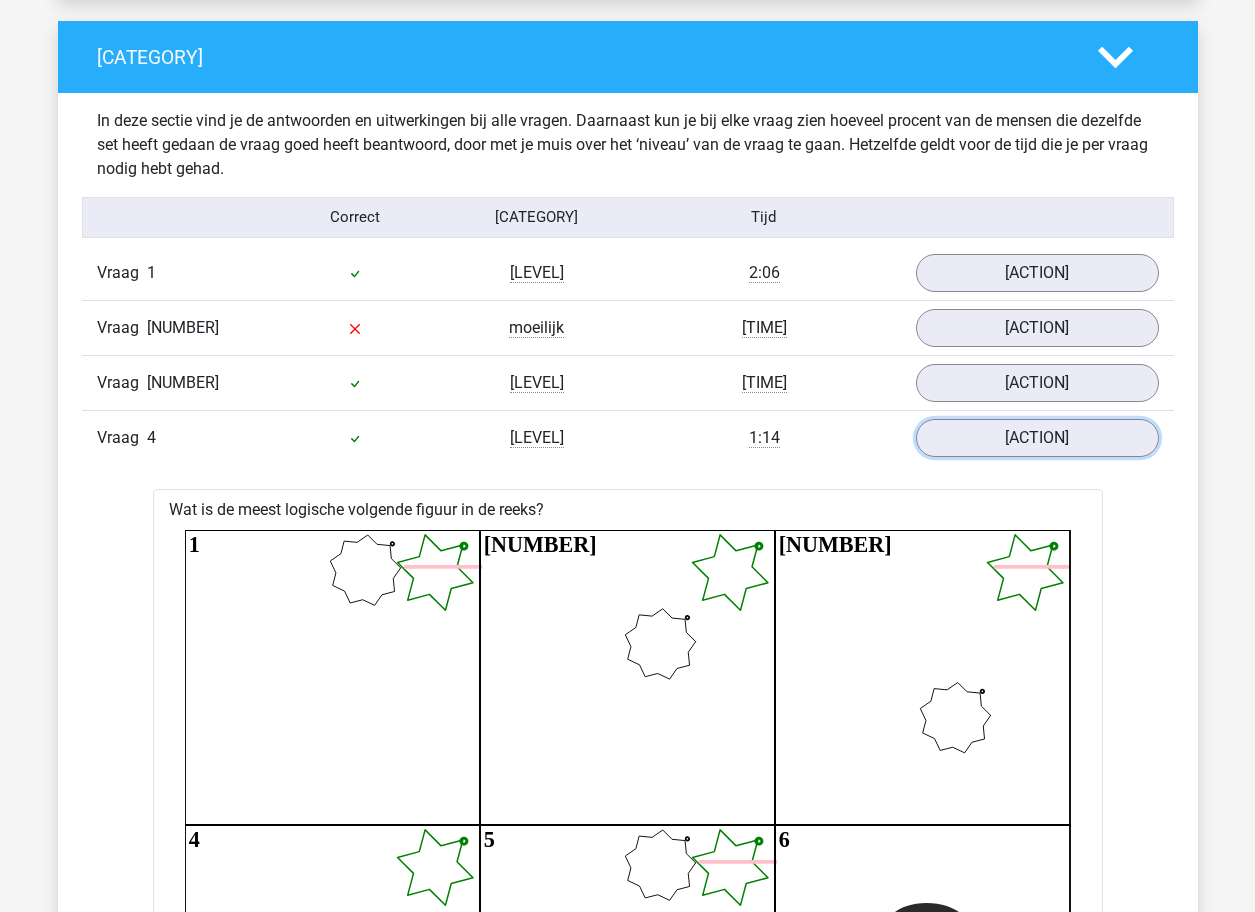 scroll, scrollTop: 2100, scrollLeft: 0, axis: vertical 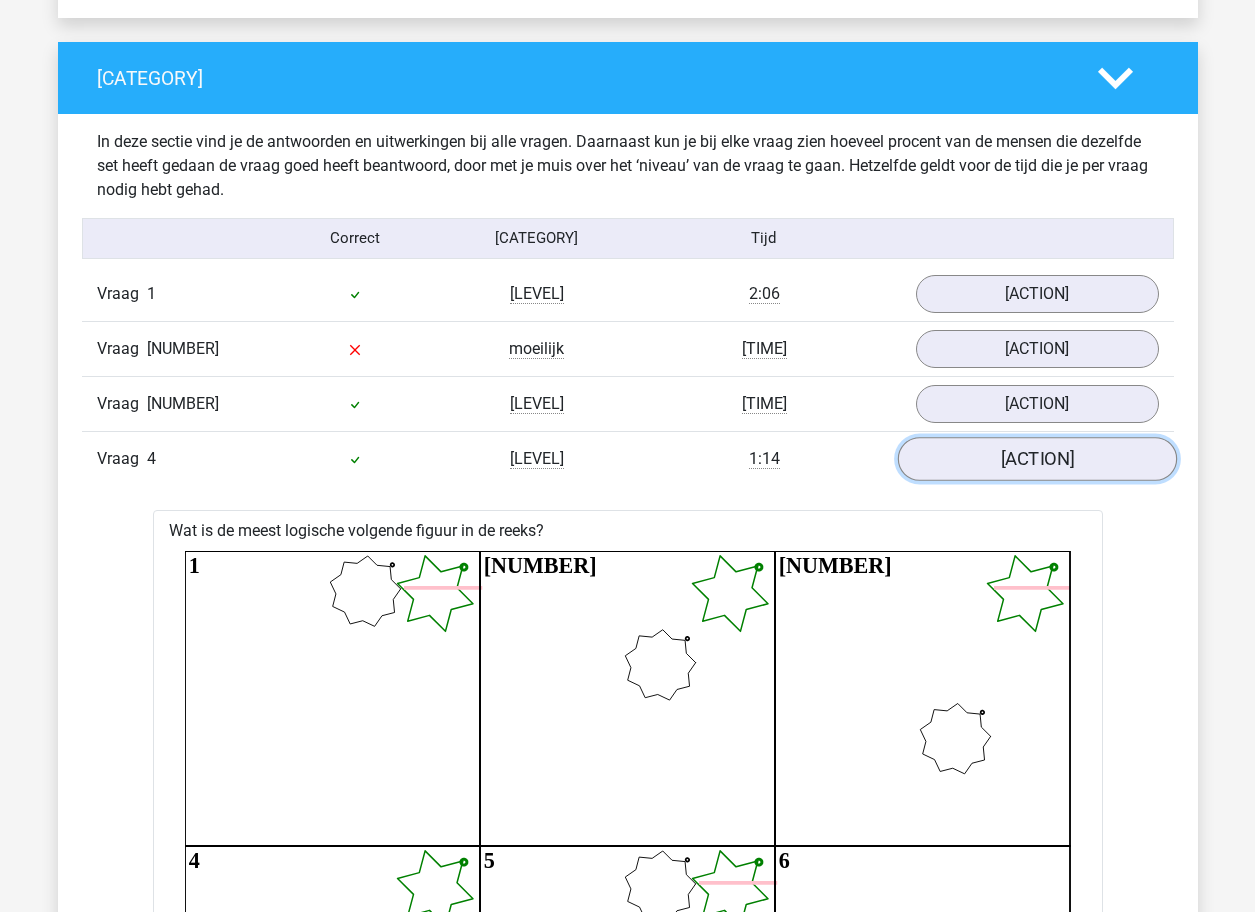 click on "[ACTION]" at bounding box center [1036, 459] 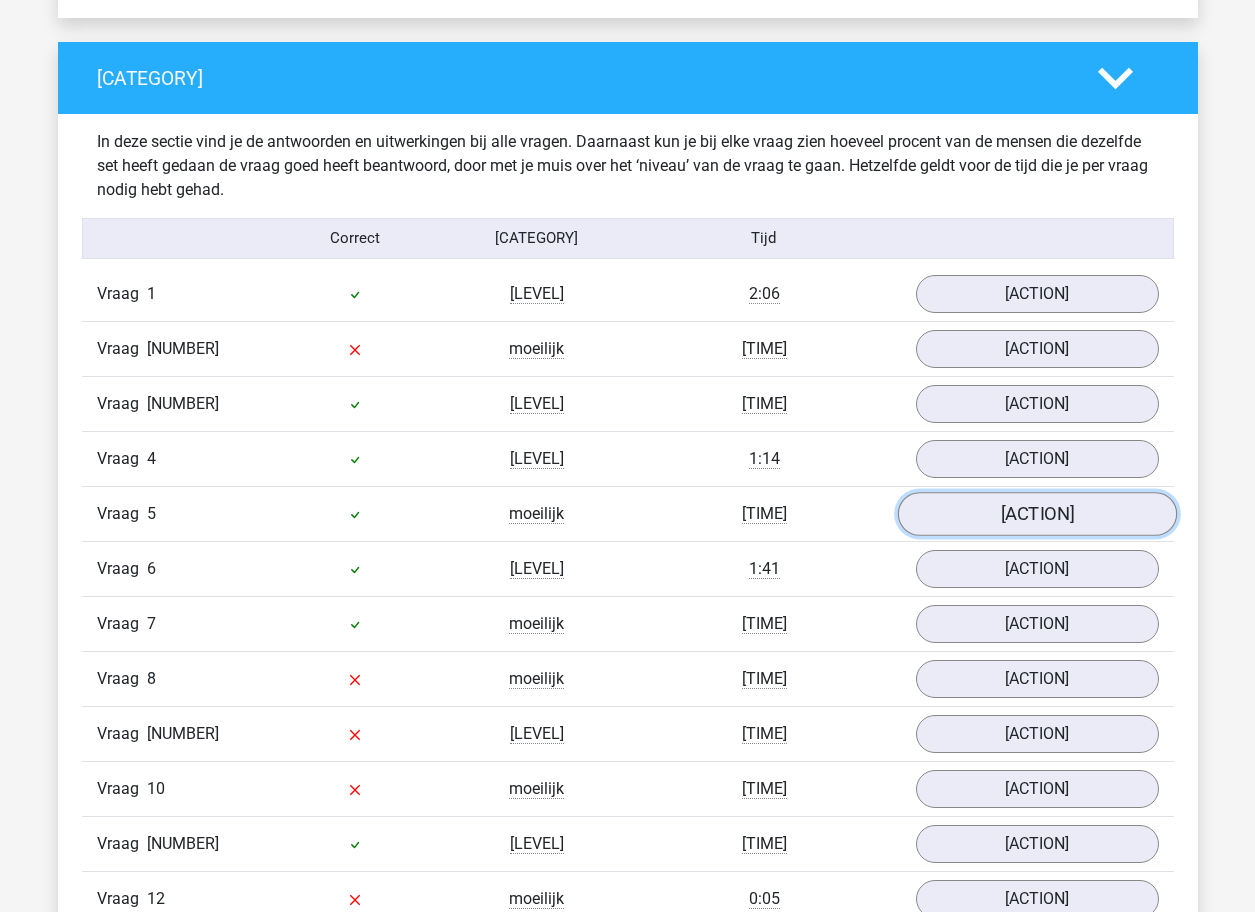 click on "[ACTION]" at bounding box center [1036, 514] 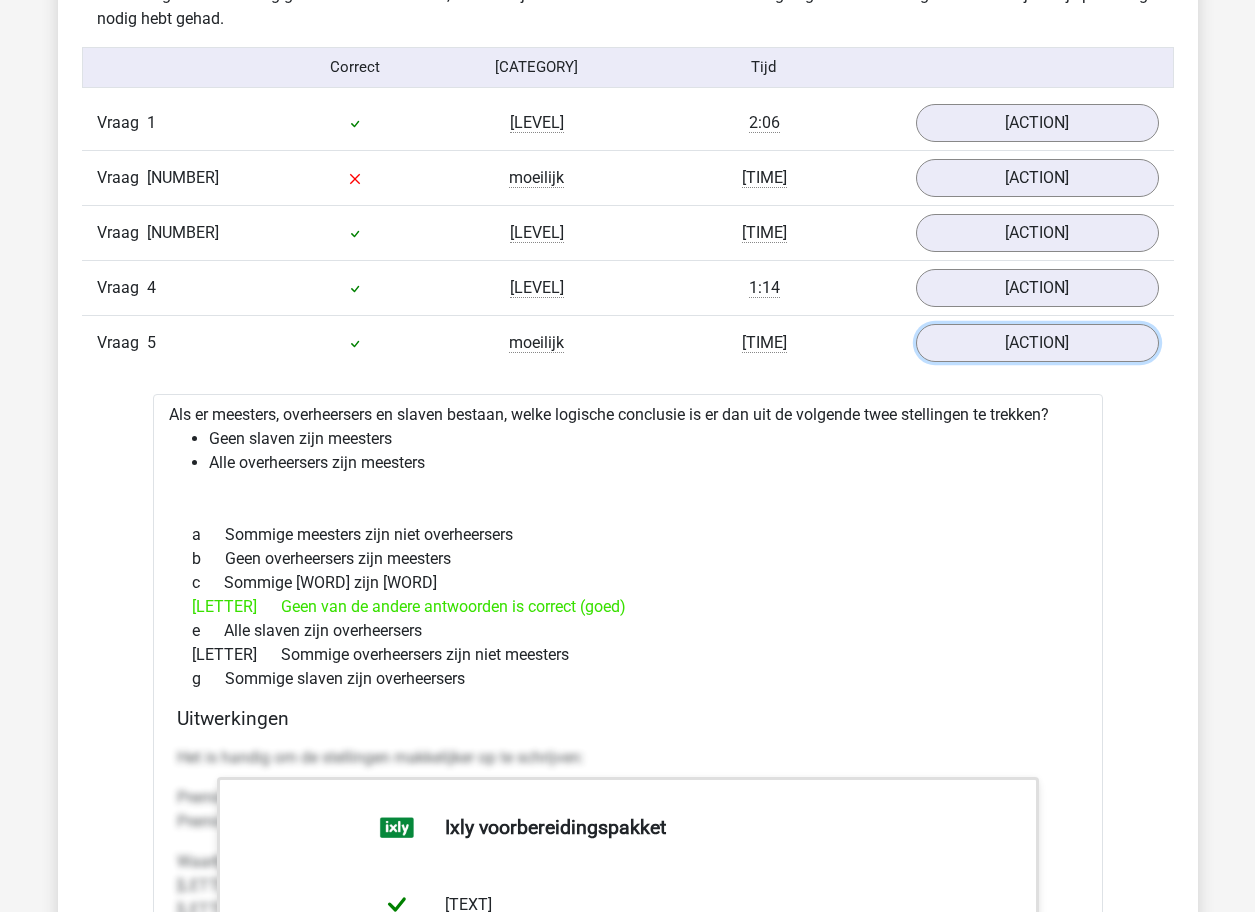 scroll, scrollTop: 2300, scrollLeft: 0, axis: vertical 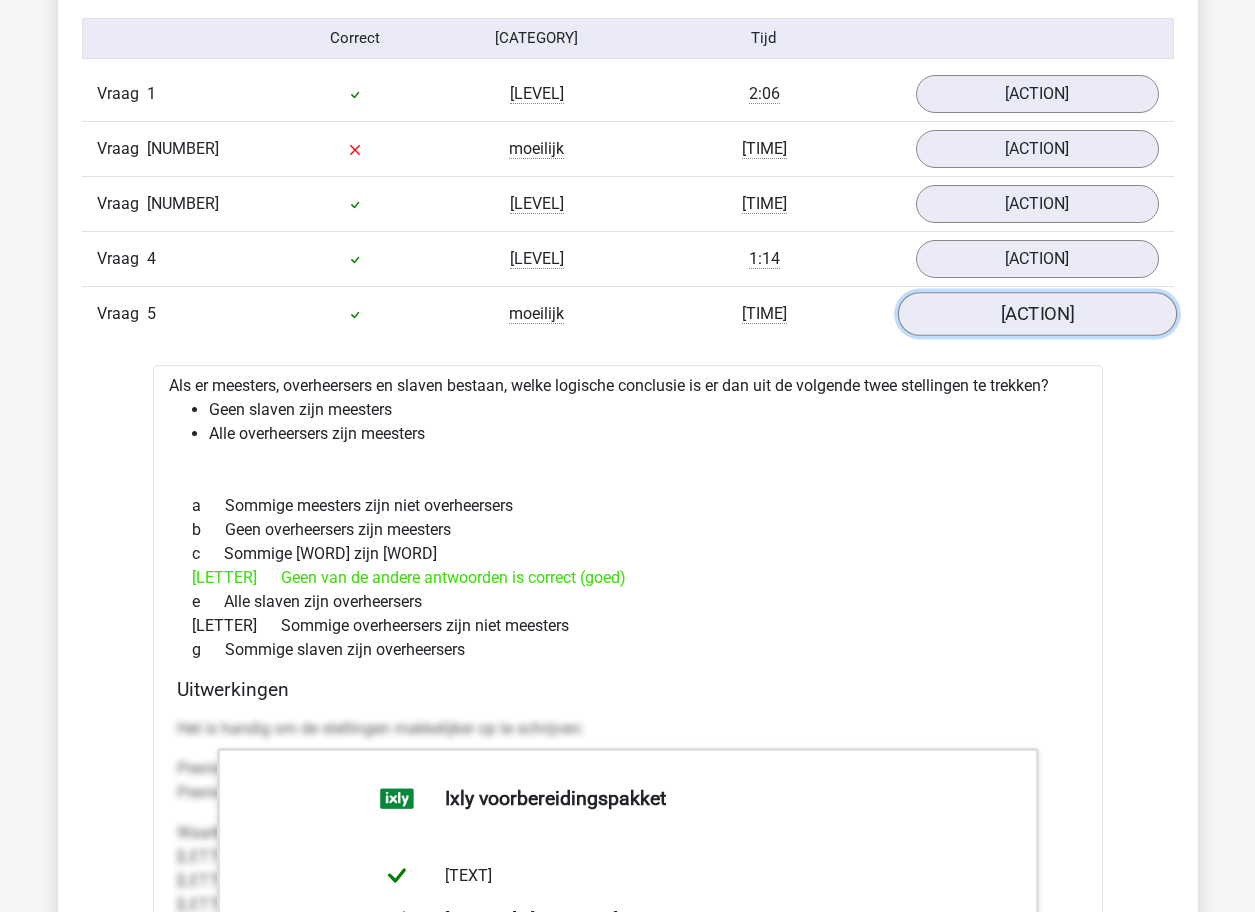click on "[ACTION]" at bounding box center (1036, 314) 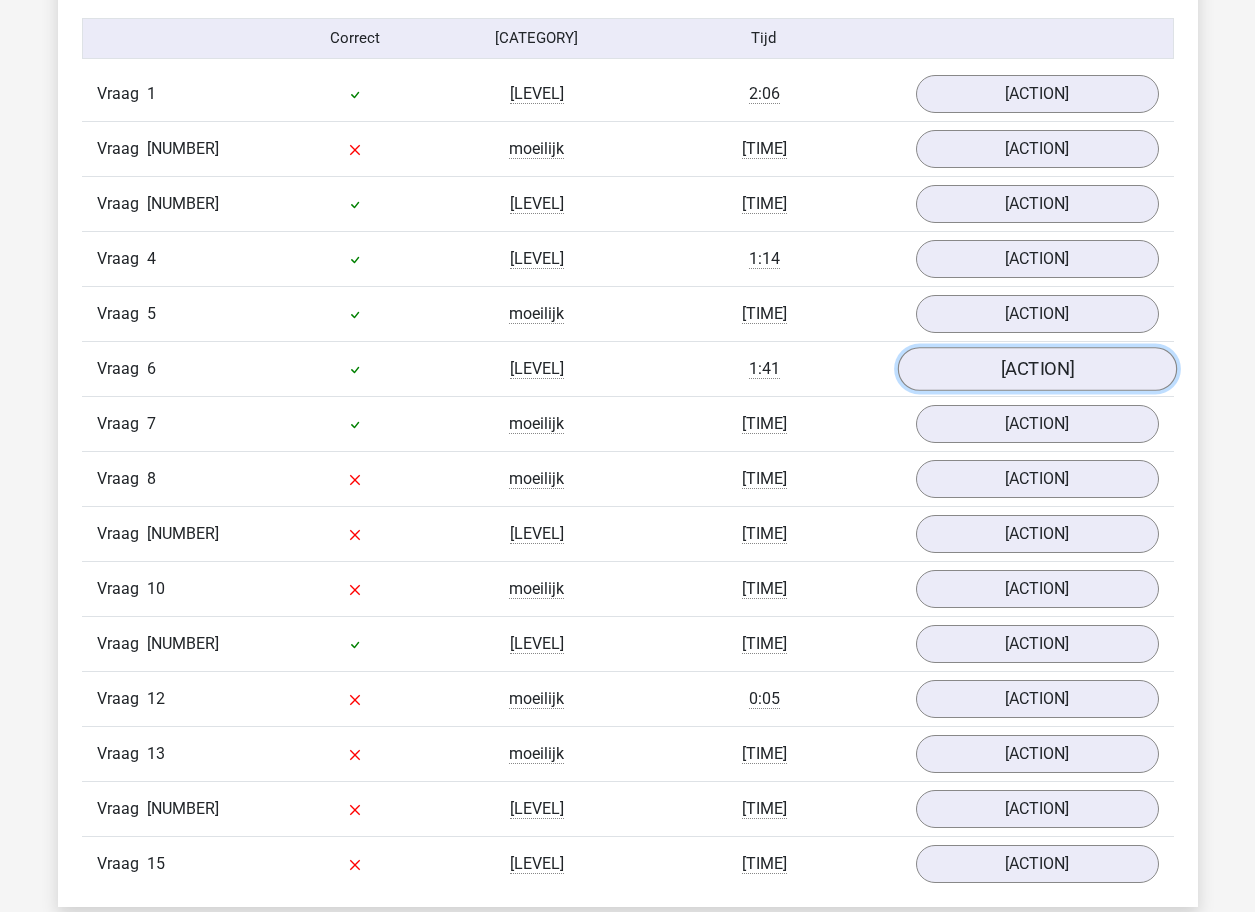 click on "[ACTION]" at bounding box center [1036, 369] 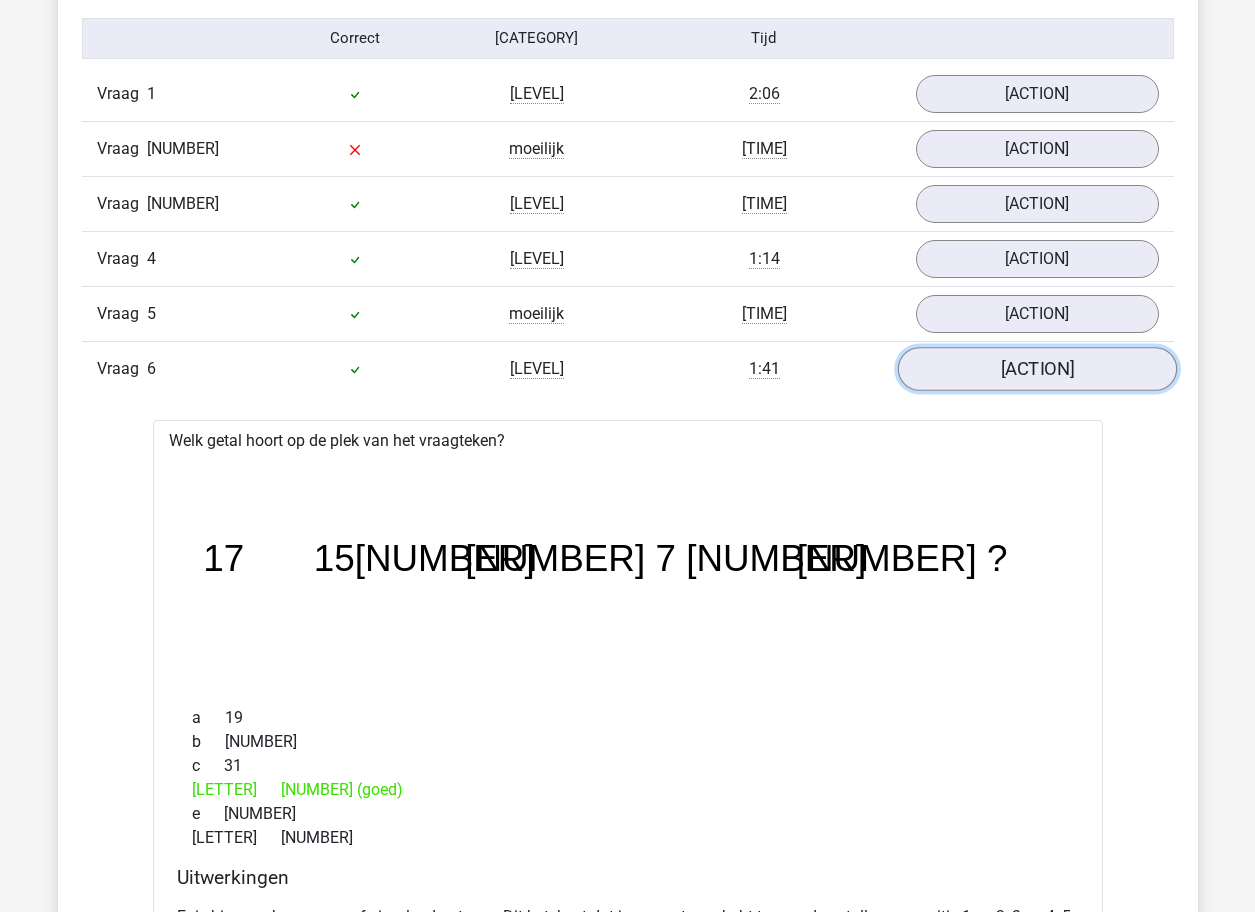 click on "[ACTION]" at bounding box center (1036, 369) 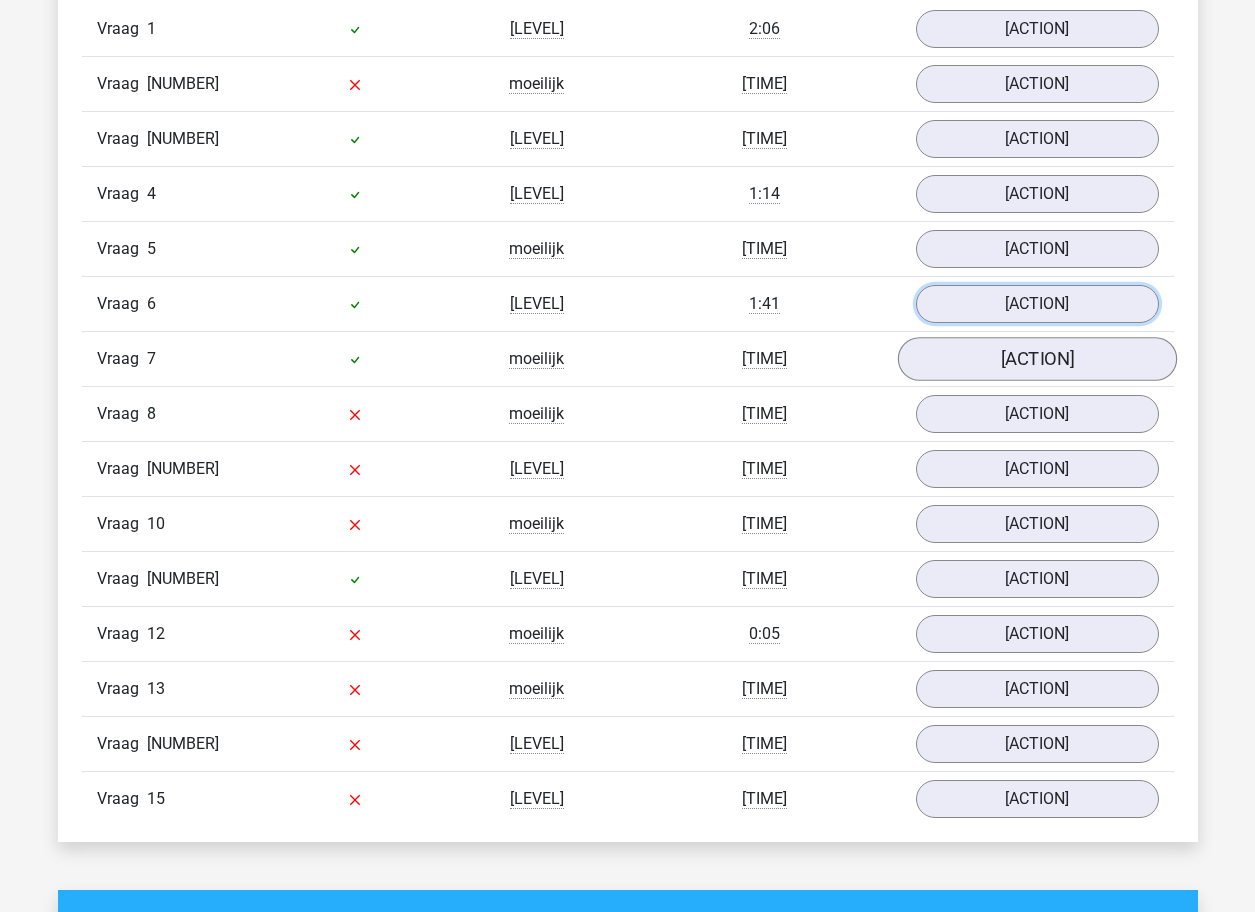 scroll, scrollTop: 2400, scrollLeft: 0, axis: vertical 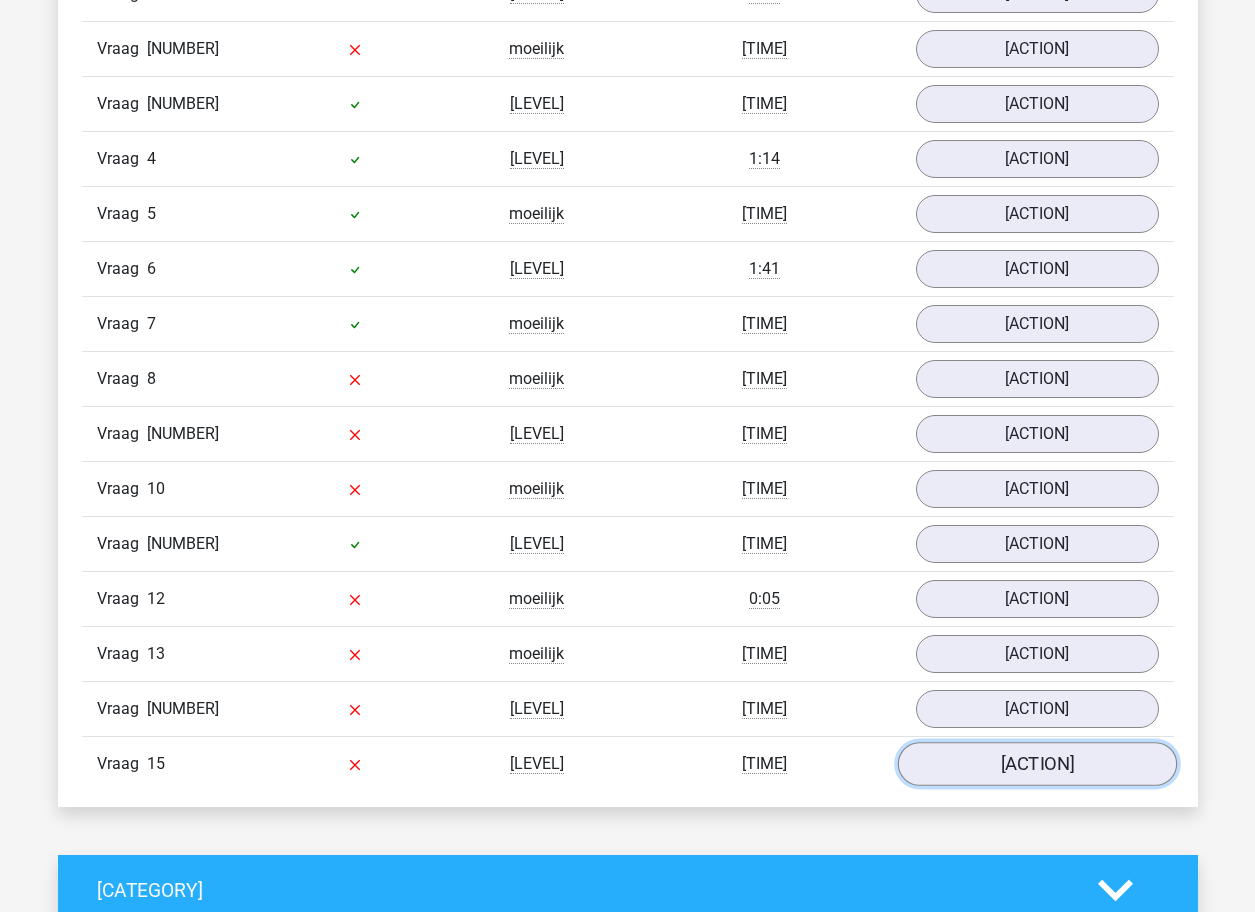 click on "[ACTION]" at bounding box center [1036, 764] 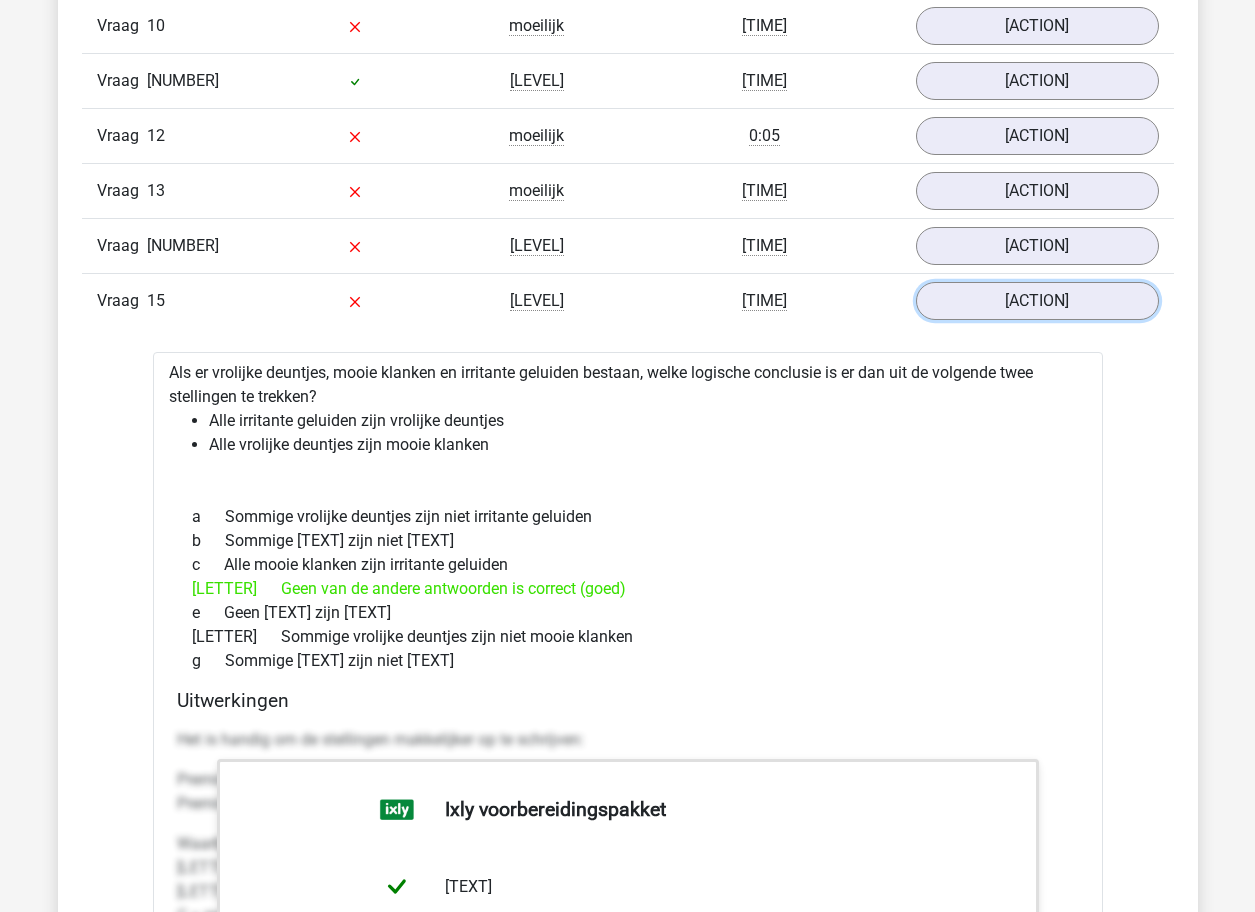 scroll, scrollTop: 2900, scrollLeft: 0, axis: vertical 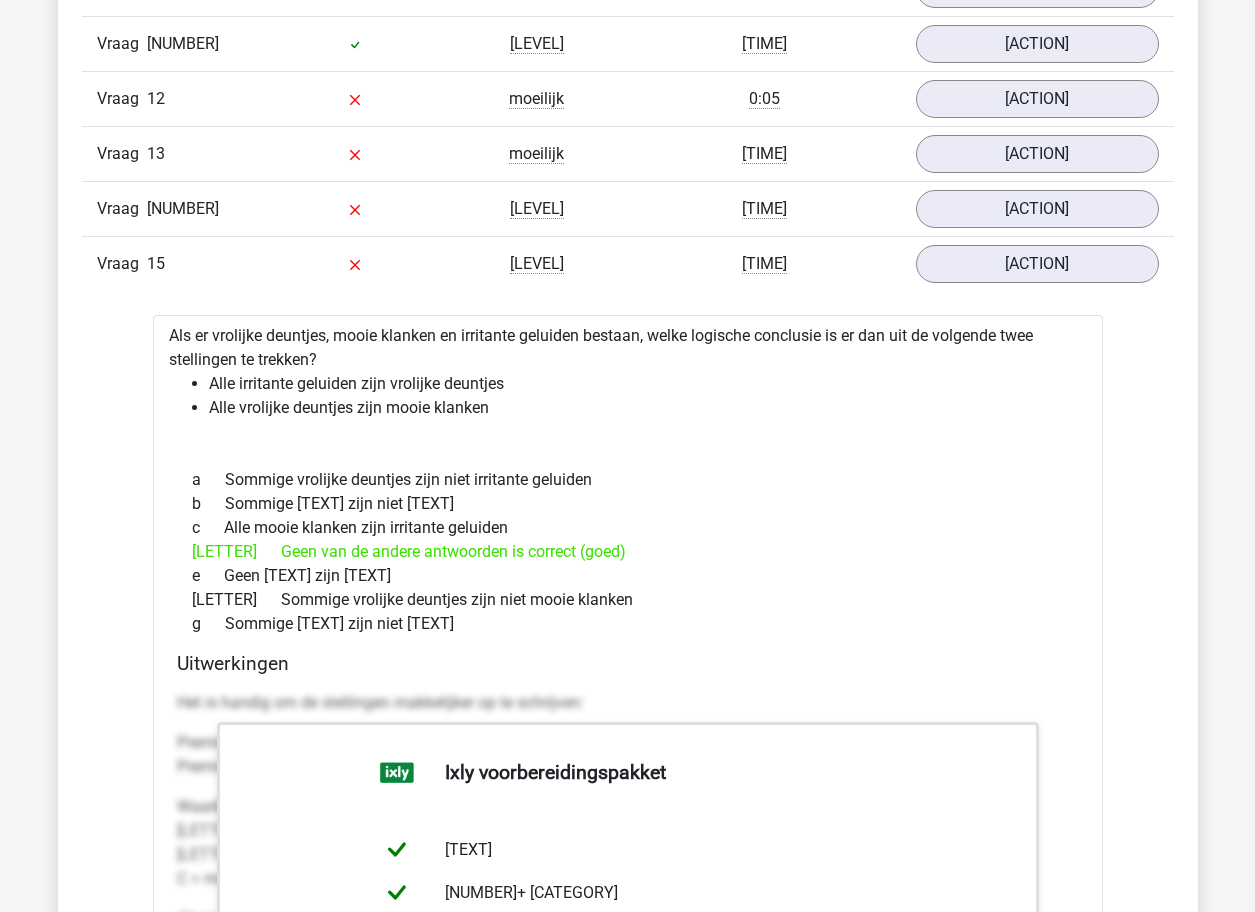 drag, startPoint x: 589, startPoint y: 538, endPoint x: 208, endPoint y: 540, distance: 381.00525 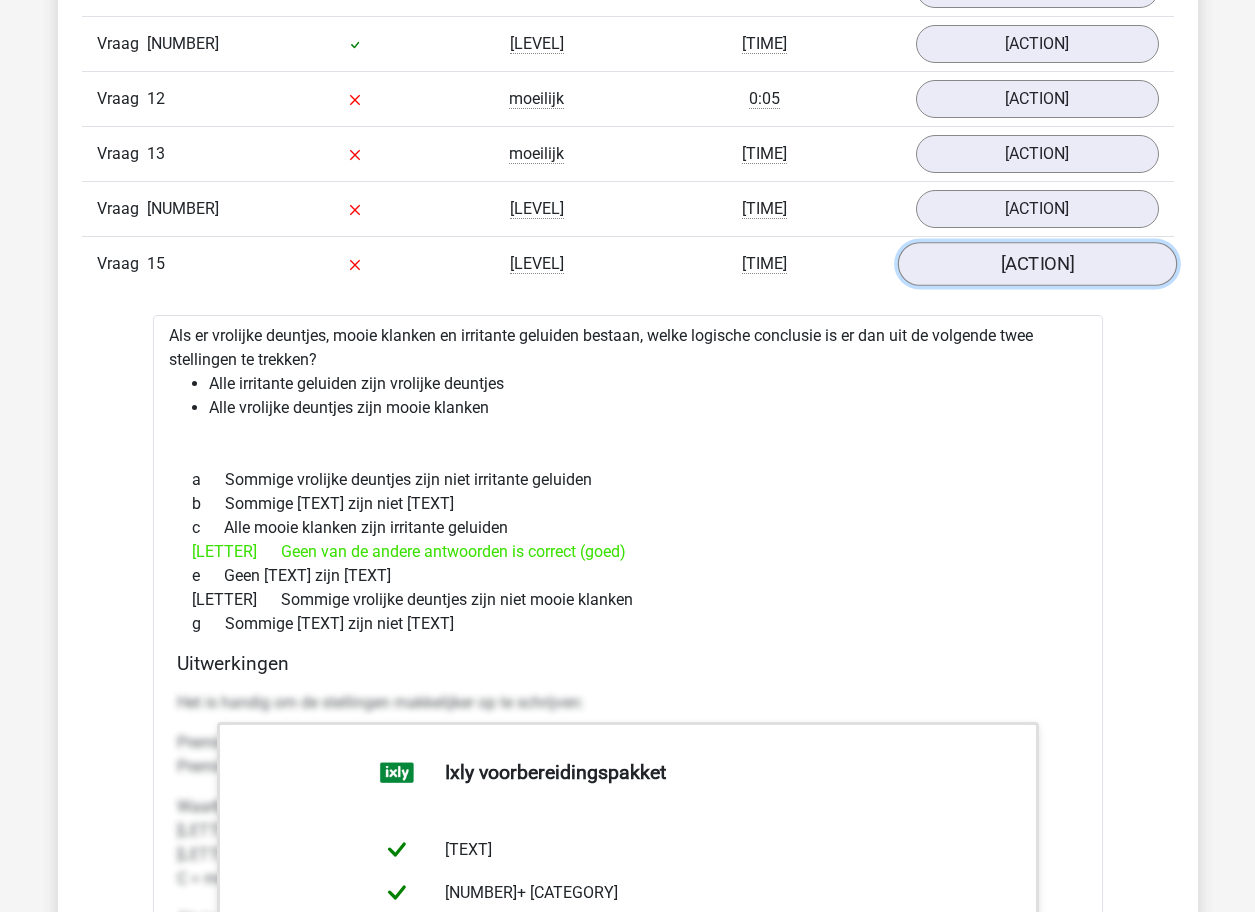 click on "[ACTION]" at bounding box center (1036, 264) 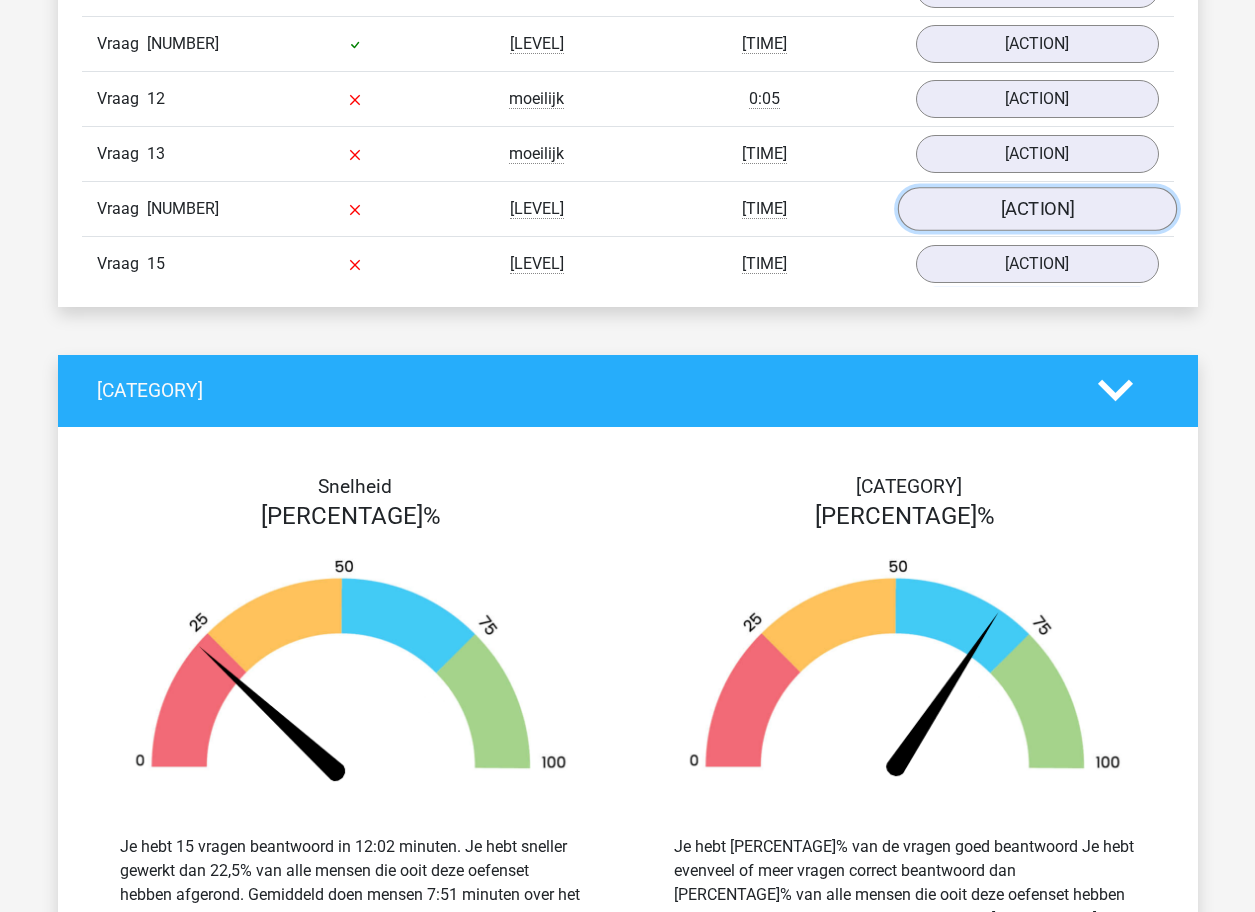 click on "[ACTION]" at bounding box center (1036, 209) 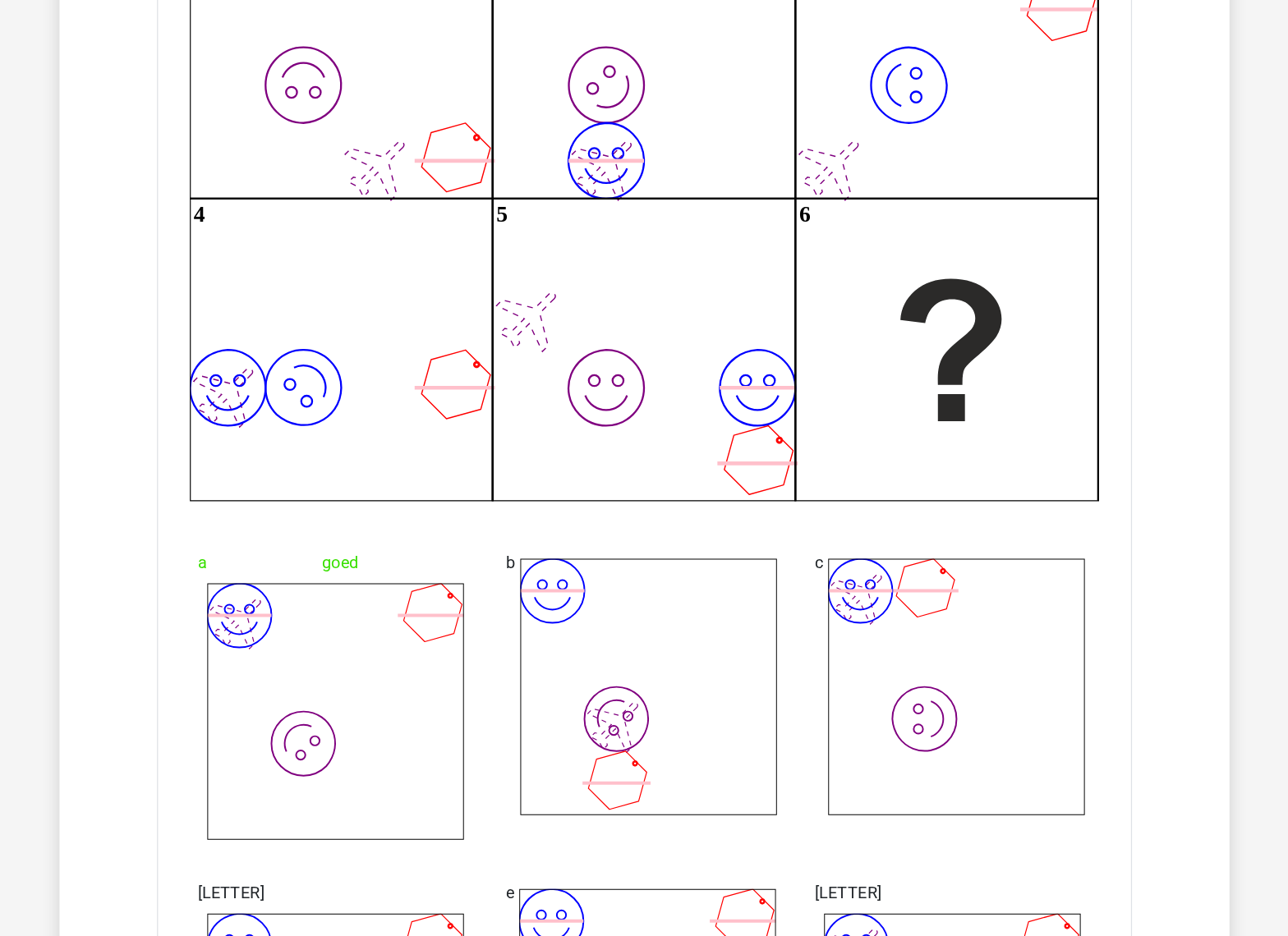 scroll, scrollTop: 2709, scrollLeft: 0, axis: vertical 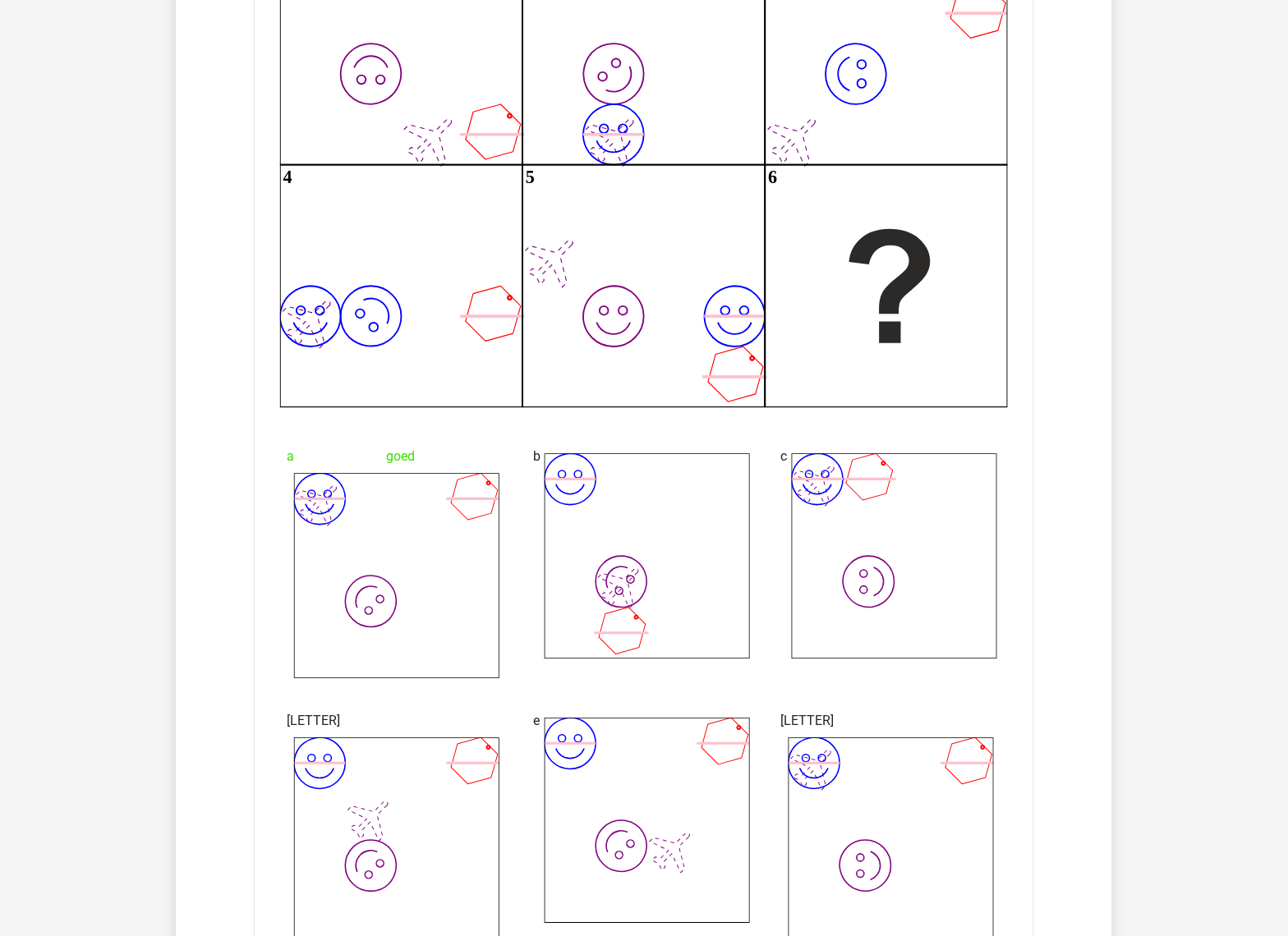 drag, startPoint x: 777, startPoint y: 6, endPoint x: 125, endPoint y: 163, distance: 670.63627 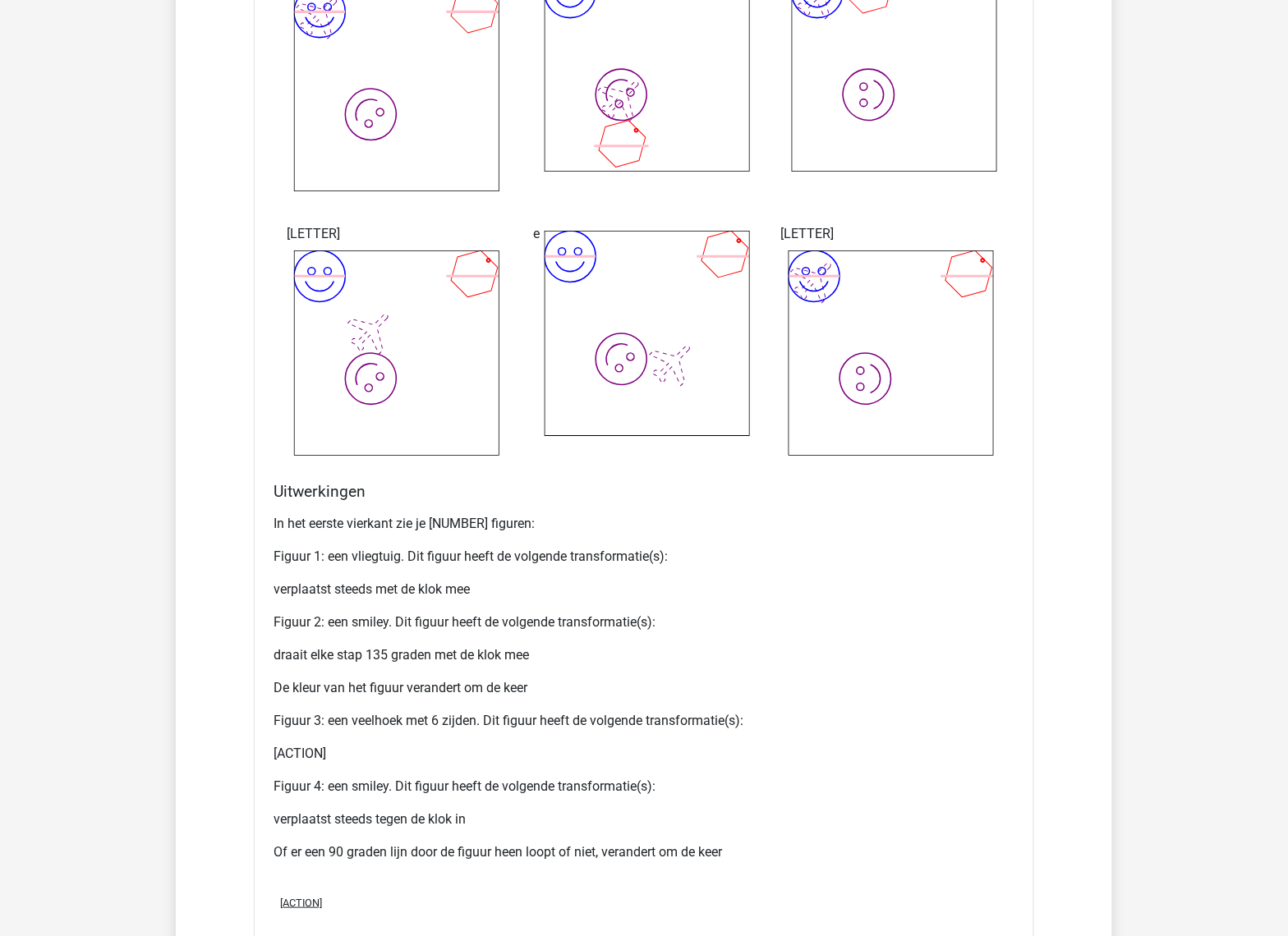scroll, scrollTop: 3325, scrollLeft: 0, axis: vertical 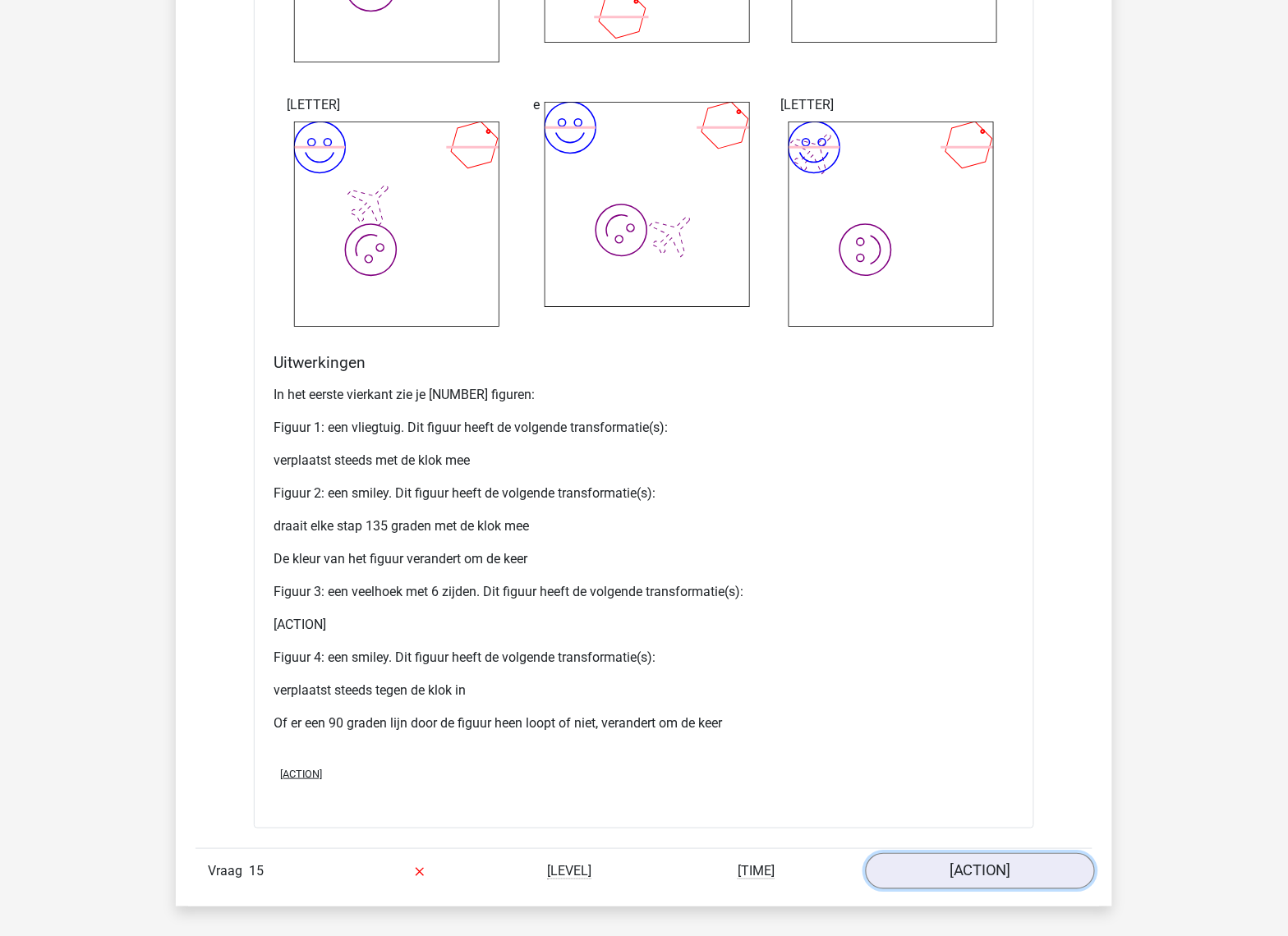 click on "[ACTION]" at bounding box center (980, 871) 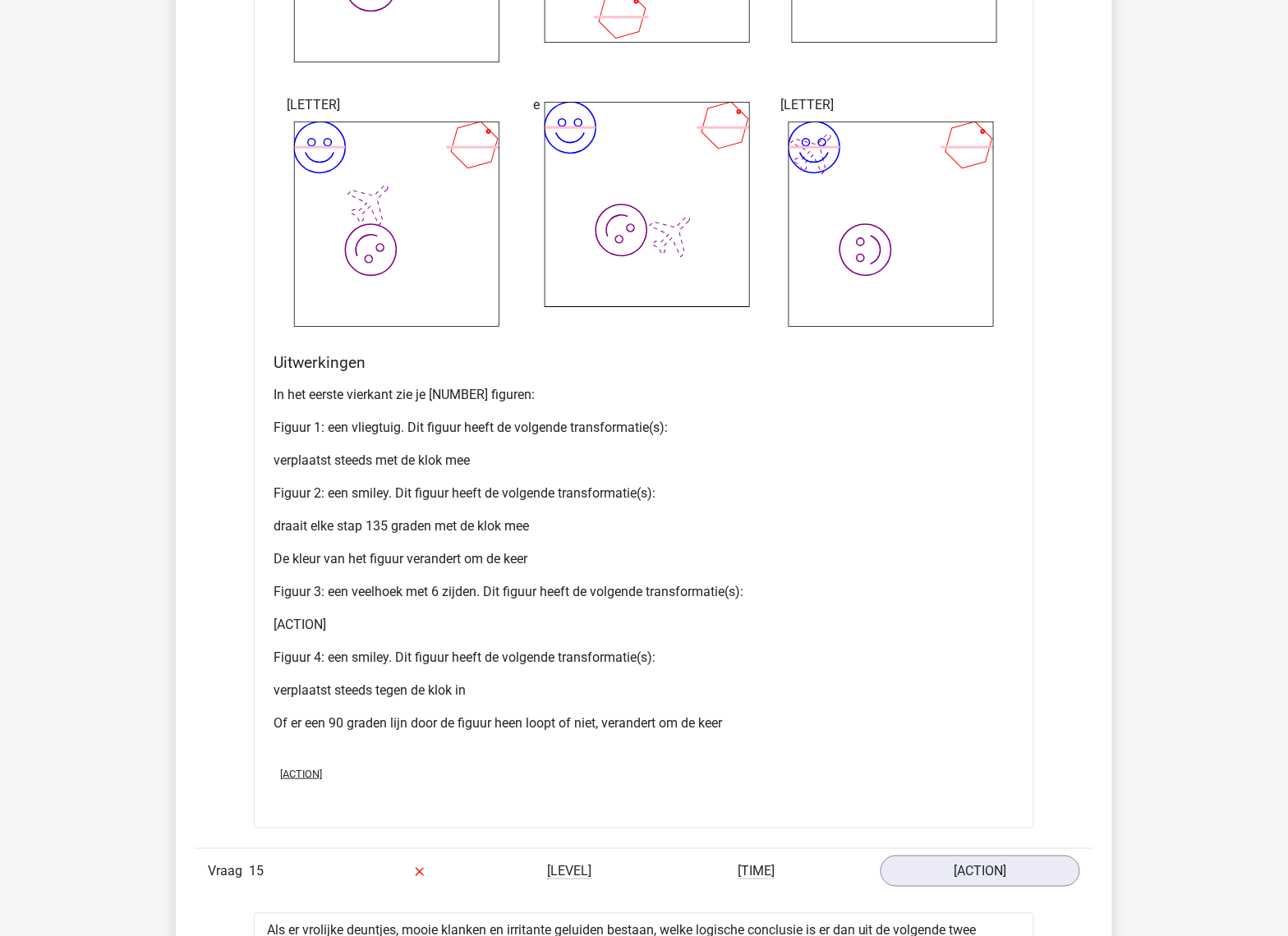 click on "Vraag
15
zeer moeilijk
0:00
uitwerkingen bekijken" at bounding box center (644, 870) 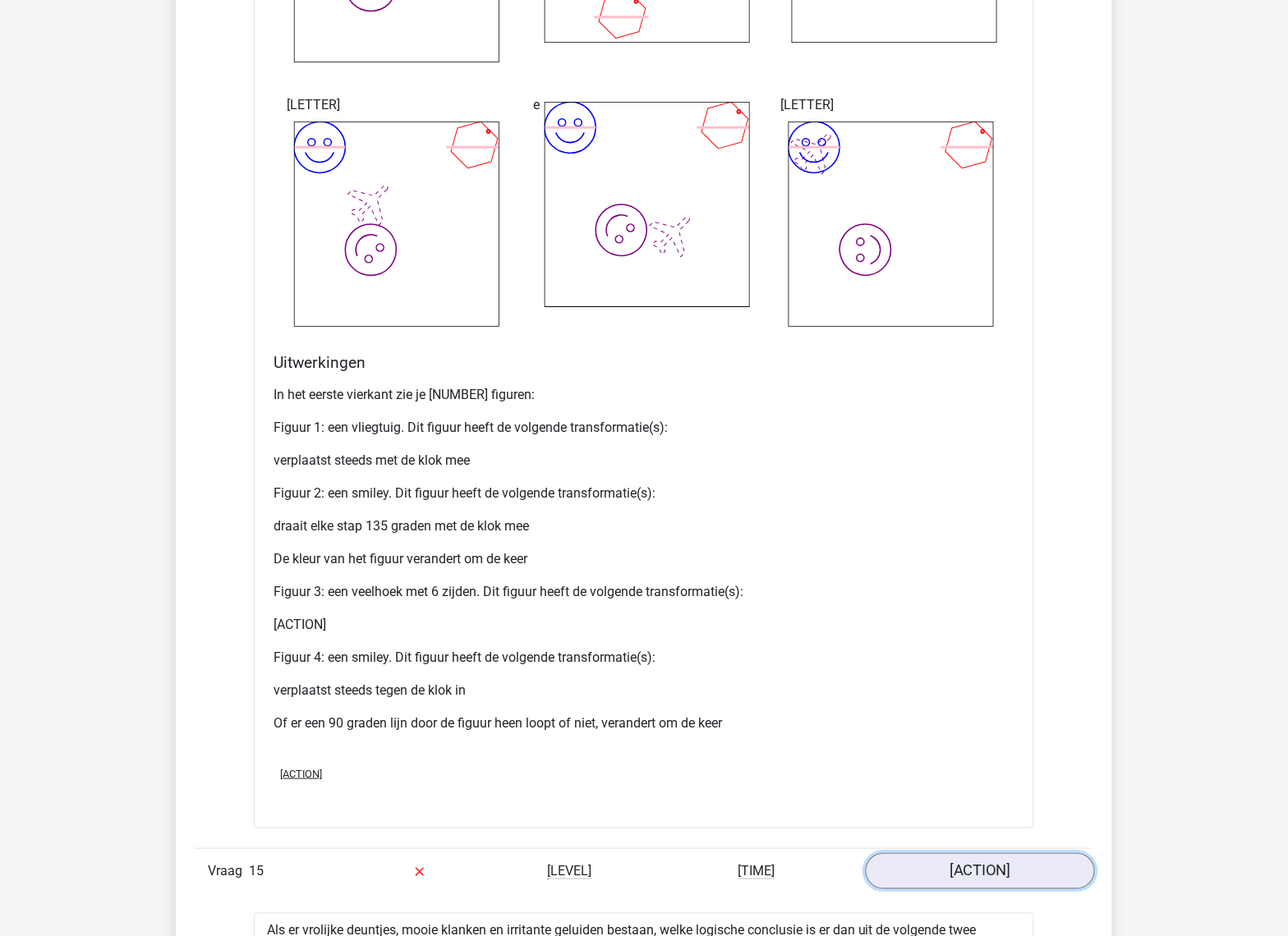 click on "[ACTION]" at bounding box center (980, 871) 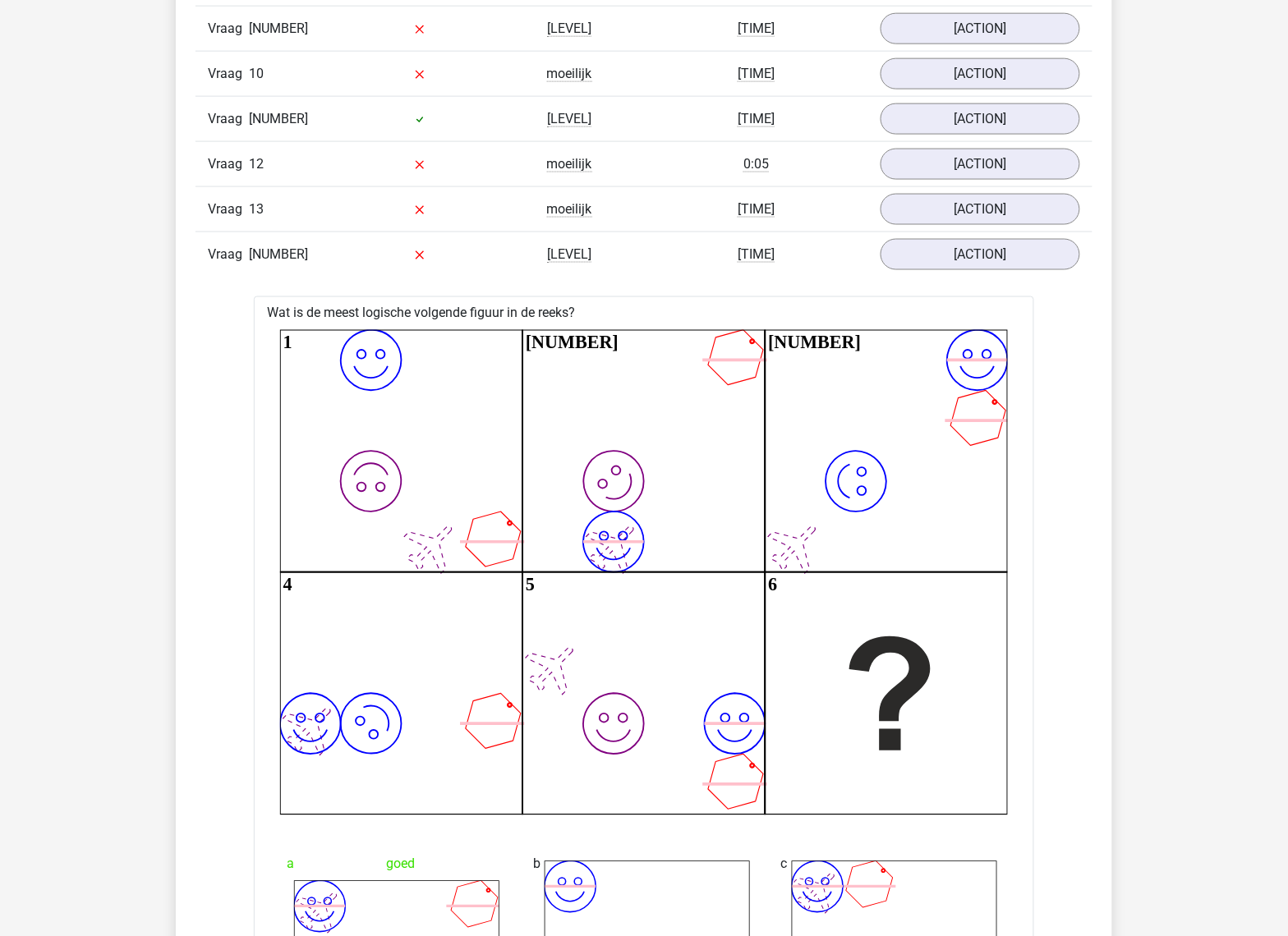 scroll, scrollTop: 2094, scrollLeft: 0, axis: vertical 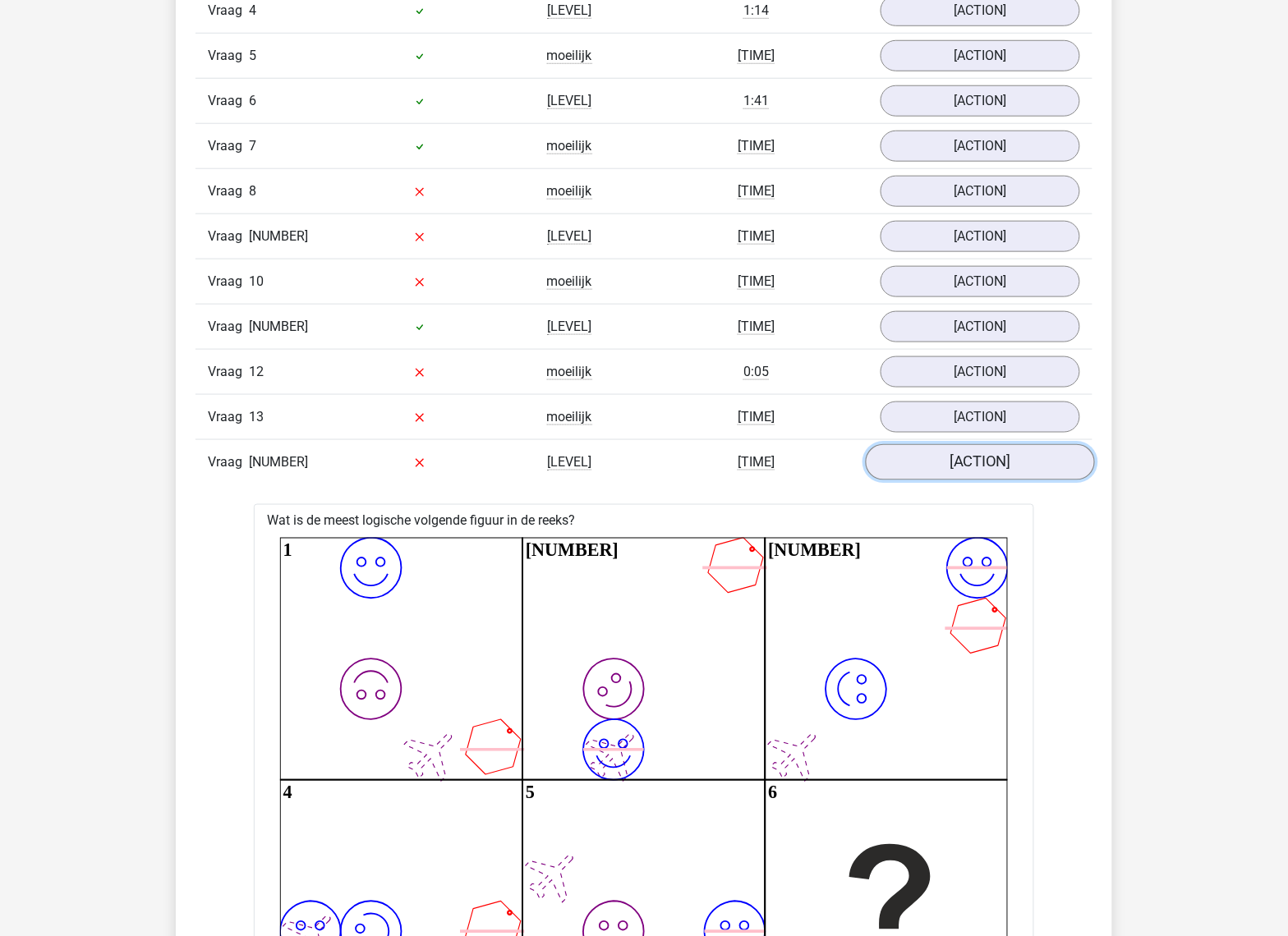 click on "[ACTION]" at bounding box center [980, 462] 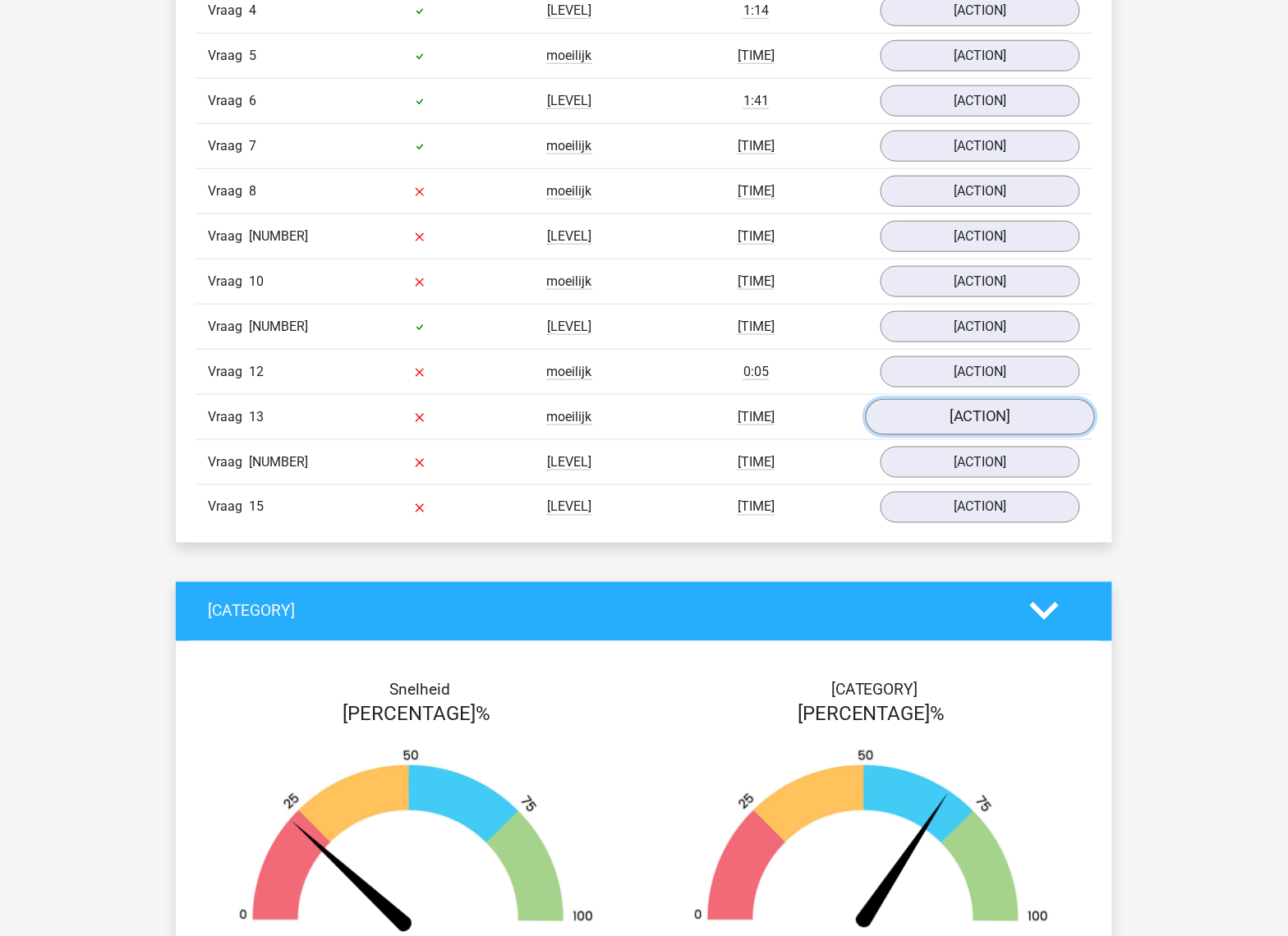 click on "[ACTION]" at bounding box center [980, 417] 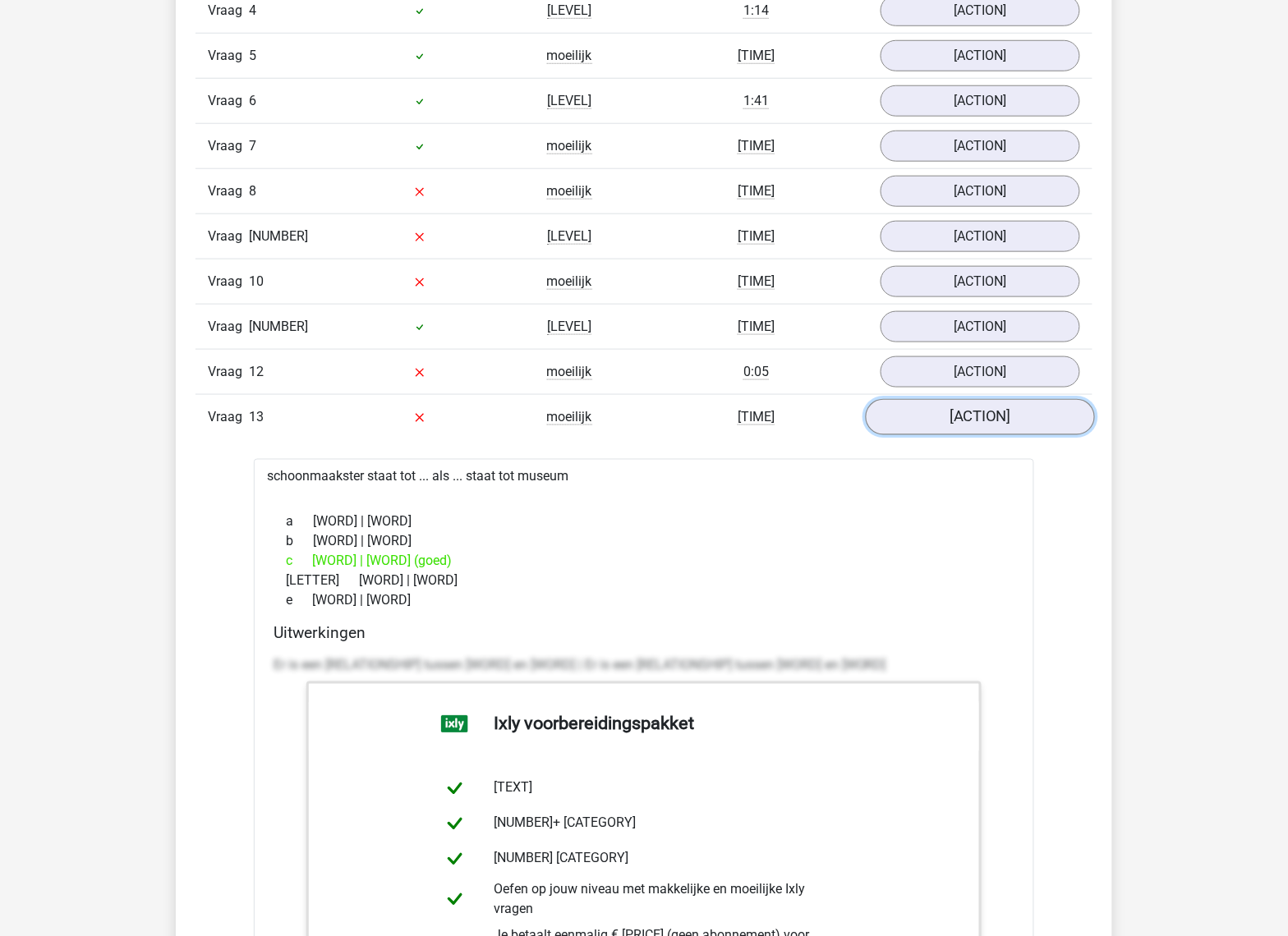 click on "[ACTION]" at bounding box center [980, 417] 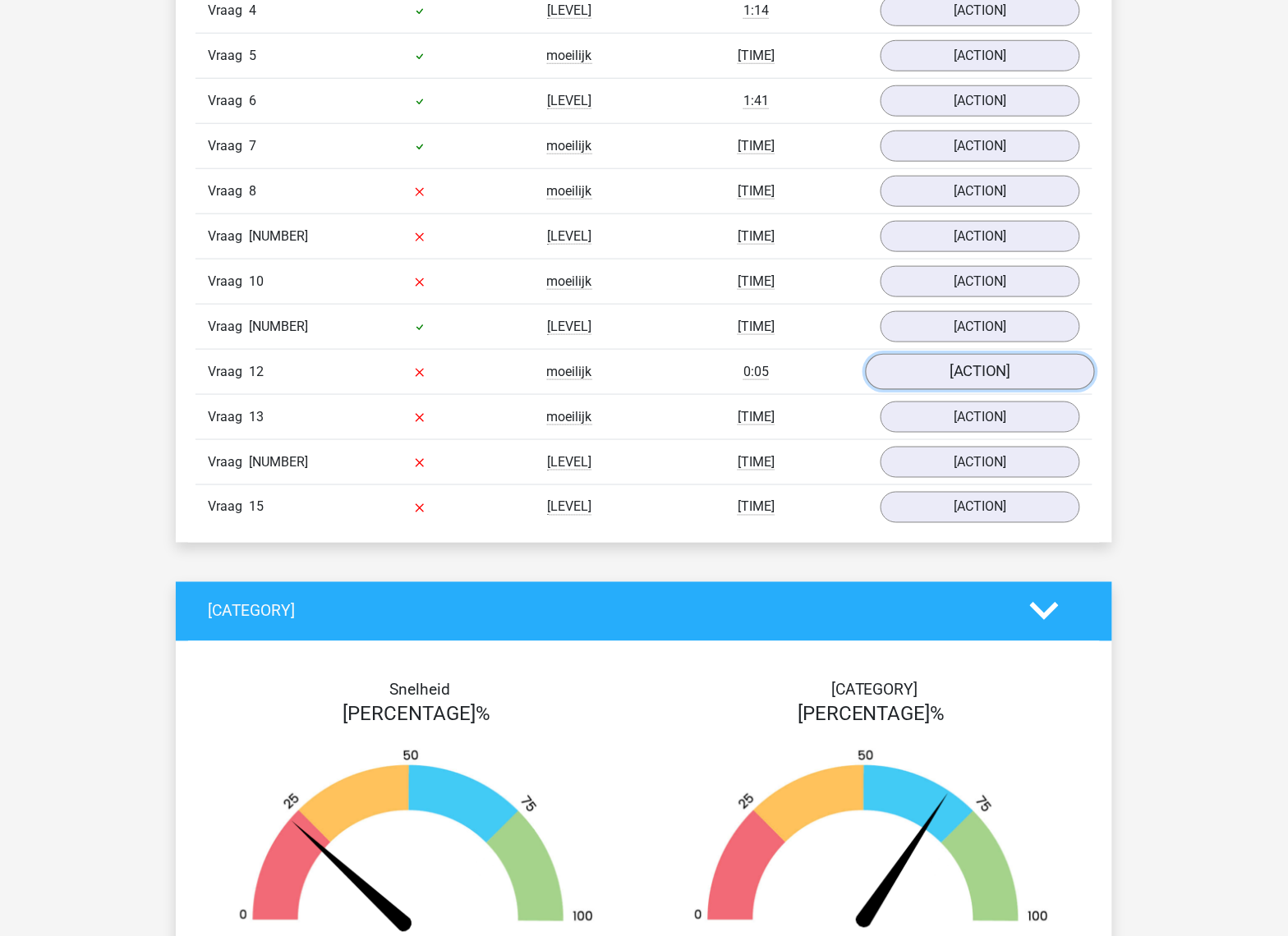 click on "[ACTION]" at bounding box center [980, 372] 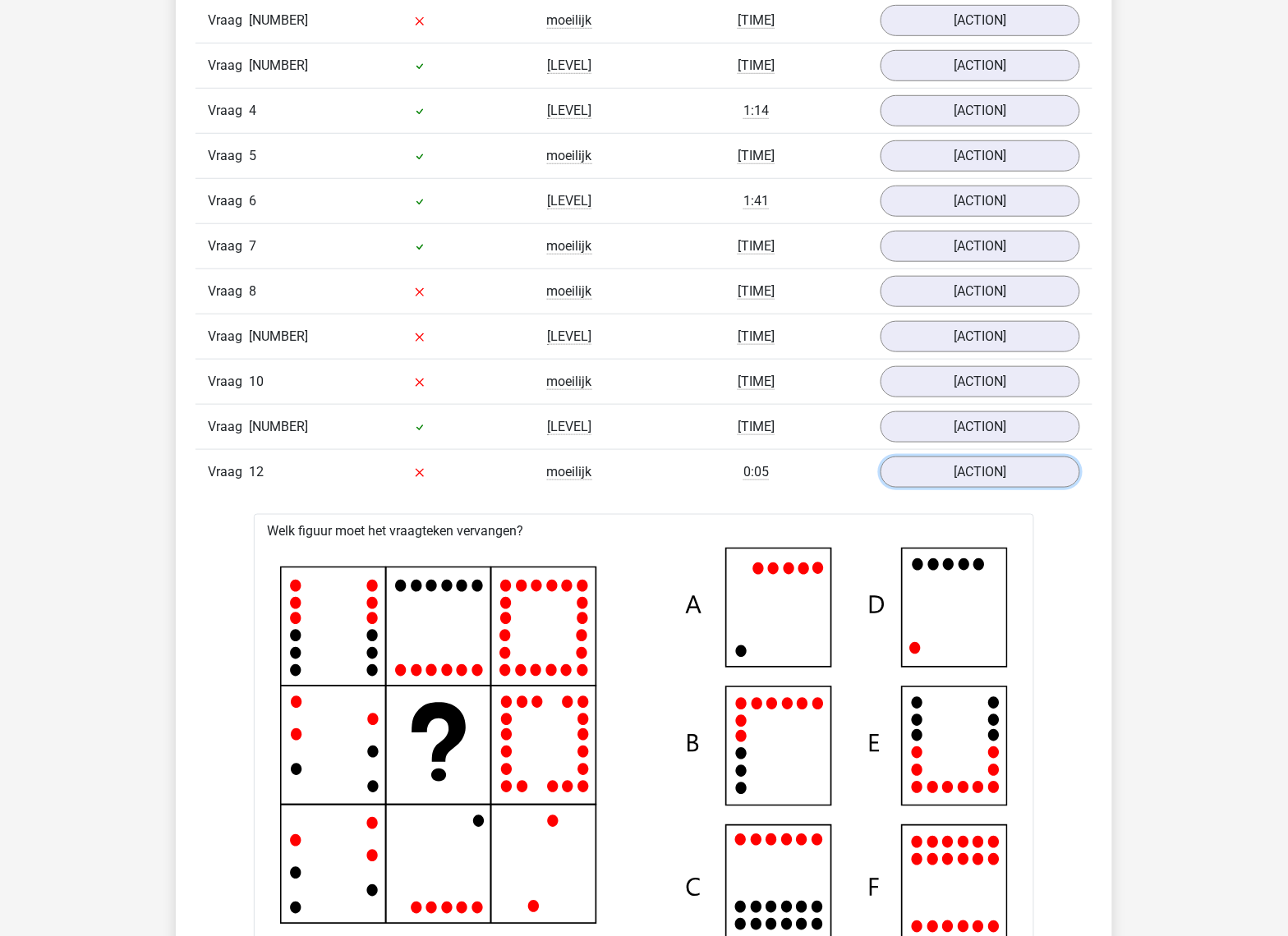 scroll, scrollTop: 1991, scrollLeft: 0, axis: vertical 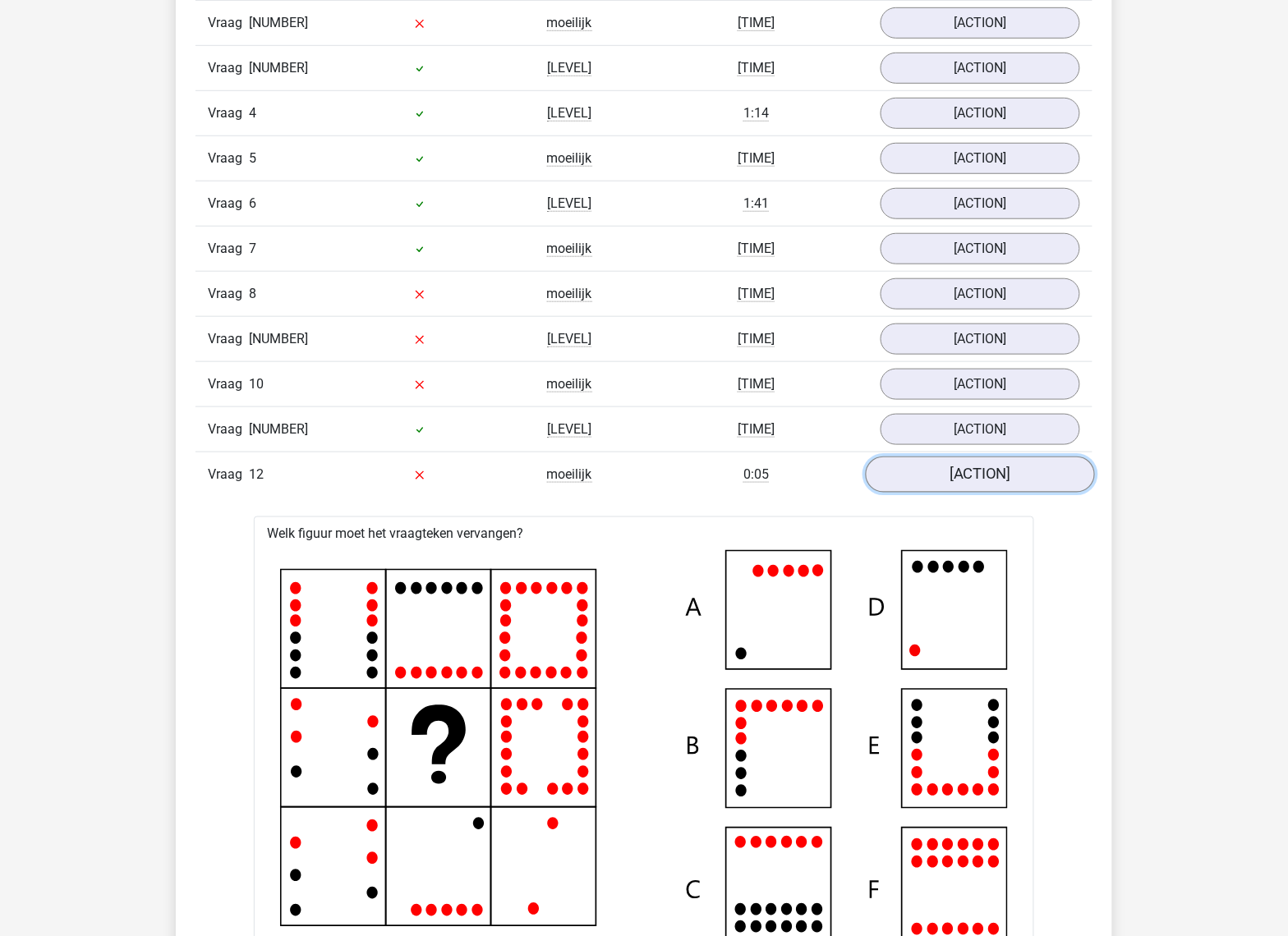 click on "[ACTION]" at bounding box center [980, 475] 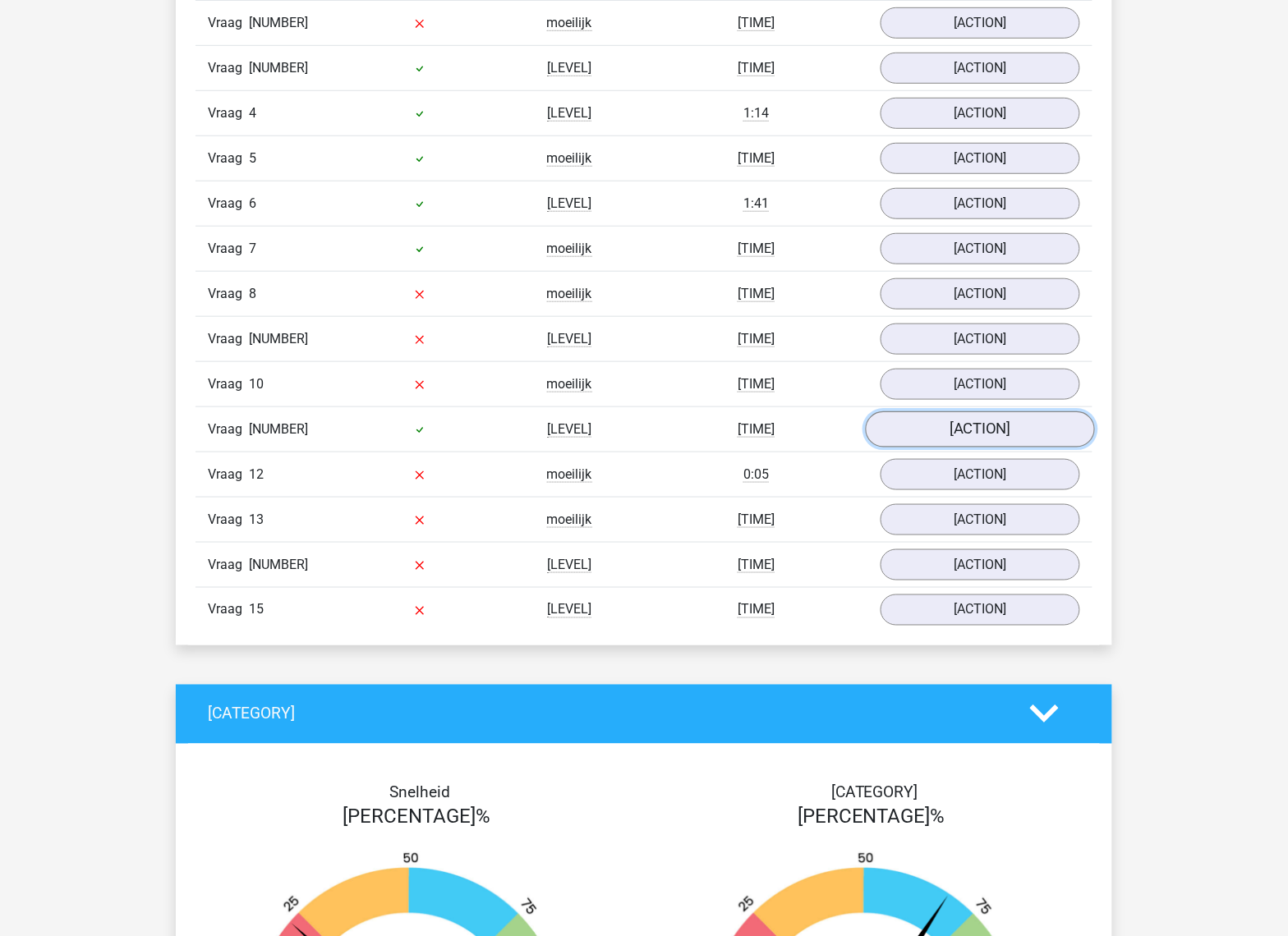 click on "[ACTION]" at bounding box center (980, 429) 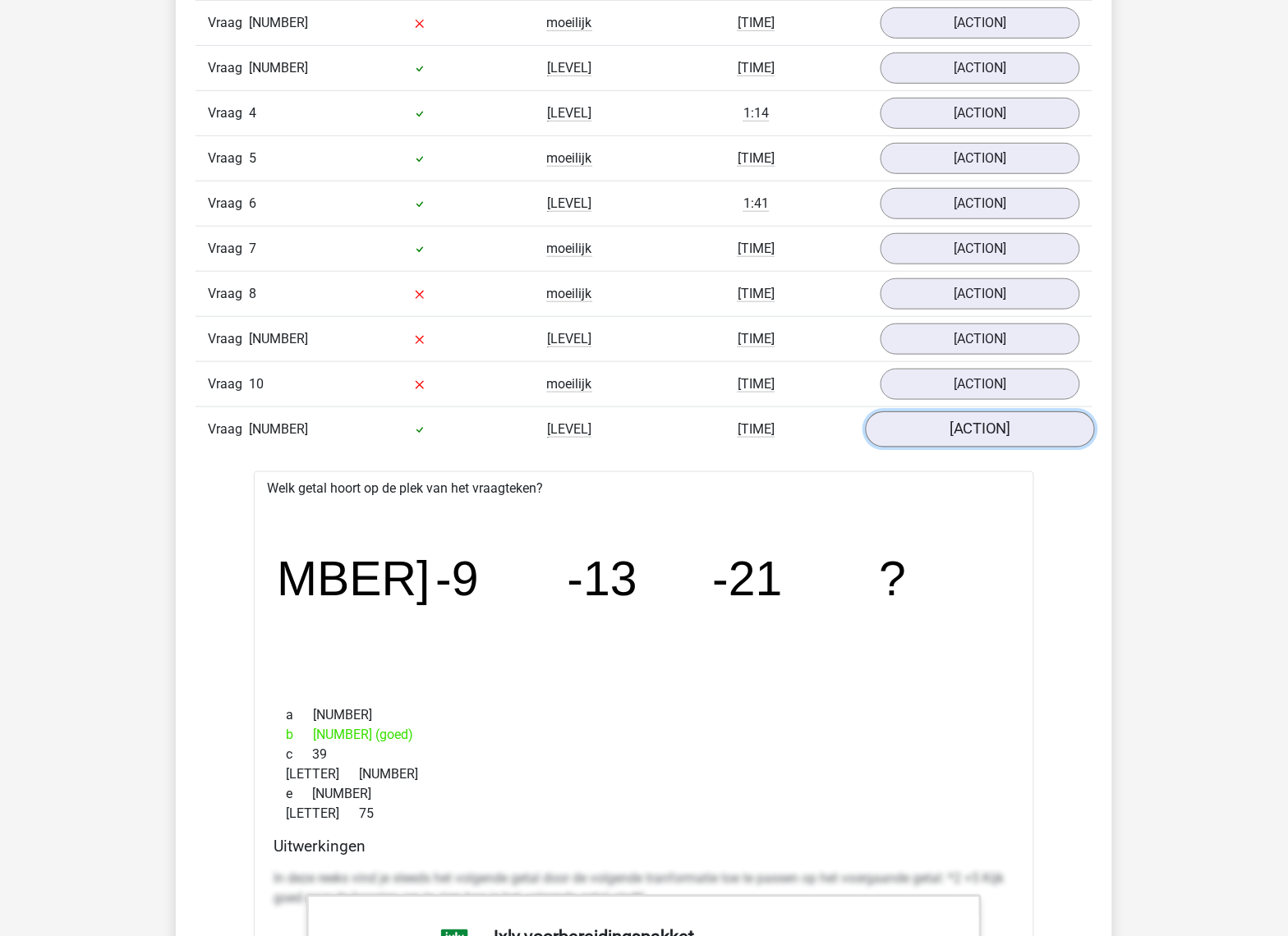 click on "[ACTION]" at bounding box center [980, 429] 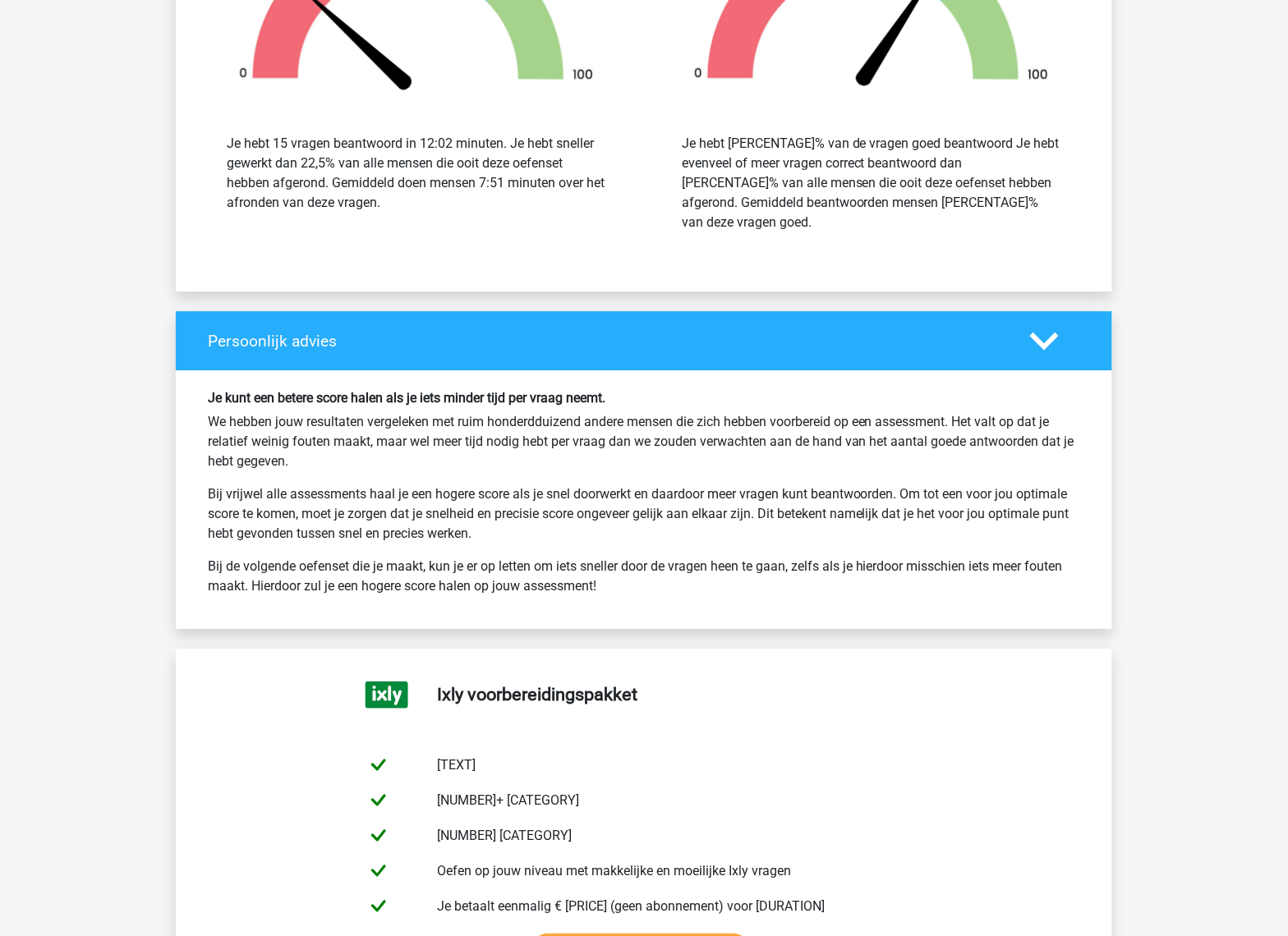 scroll, scrollTop: 2915, scrollLeft: 0, axis: vertical 